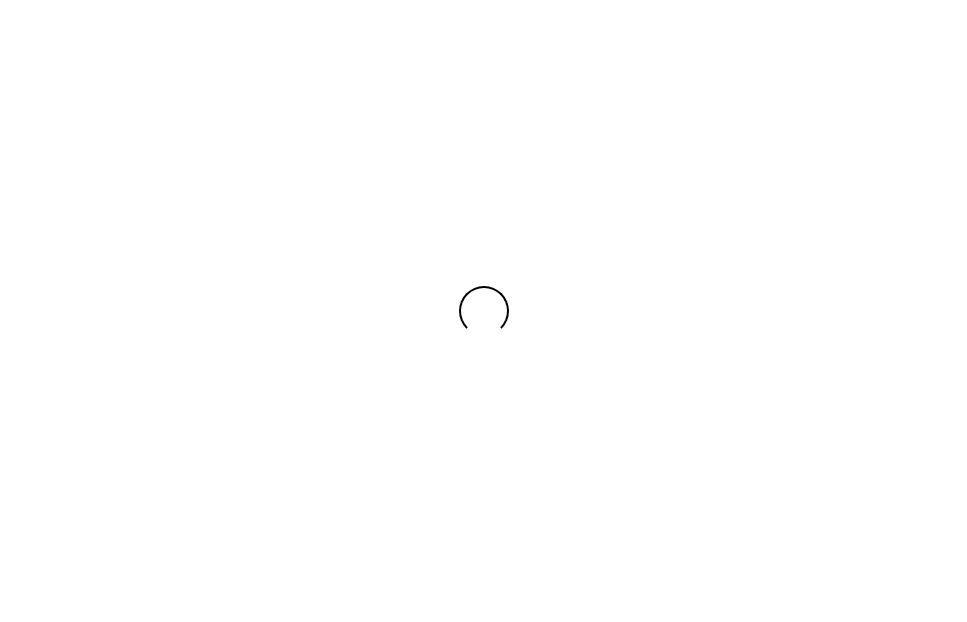 scroll, scrollTop: 0, scrollLeft: 0, axis: both 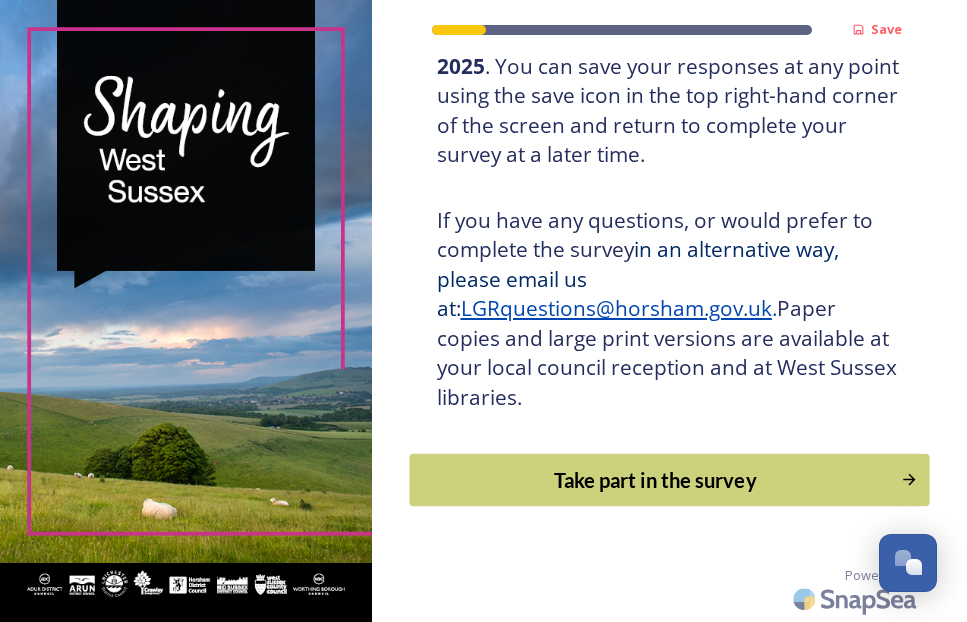 click on "Take part in the survey" at bounding box center [654, 480] 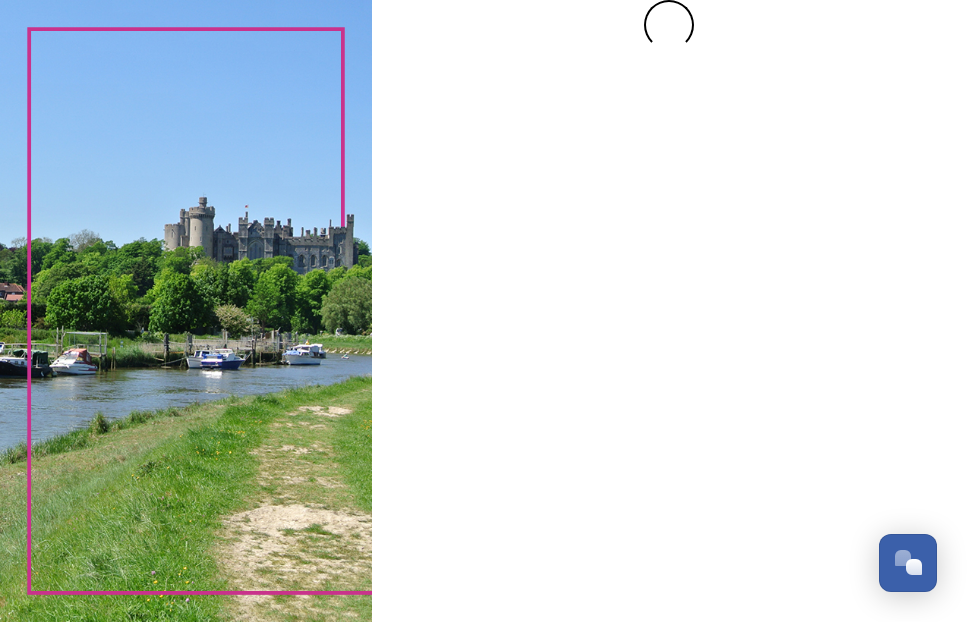 scroll, scrollTop: 0, scrollLeft: 0, axis: both 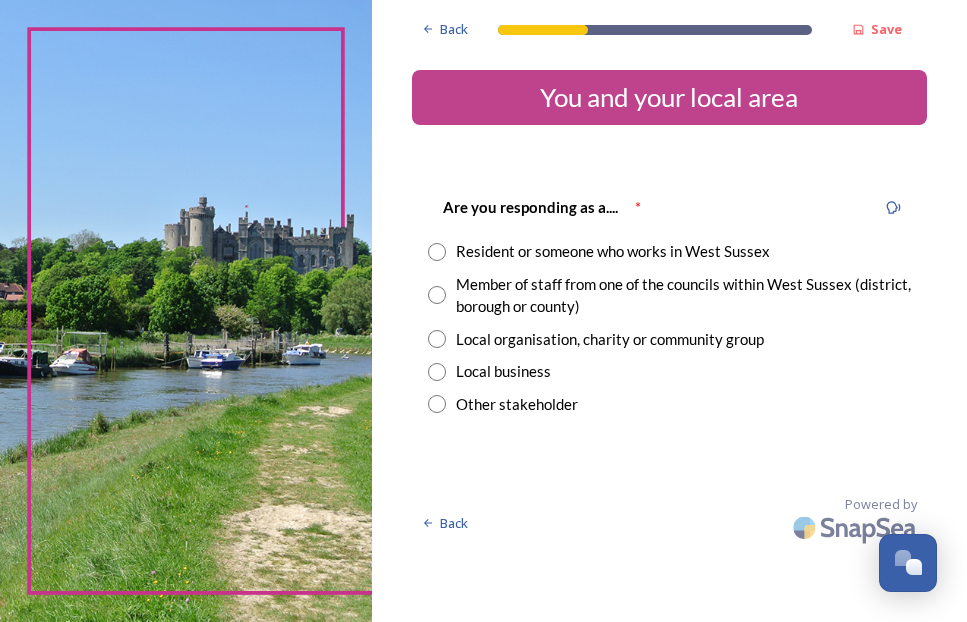click at bounding box center (437, 252) 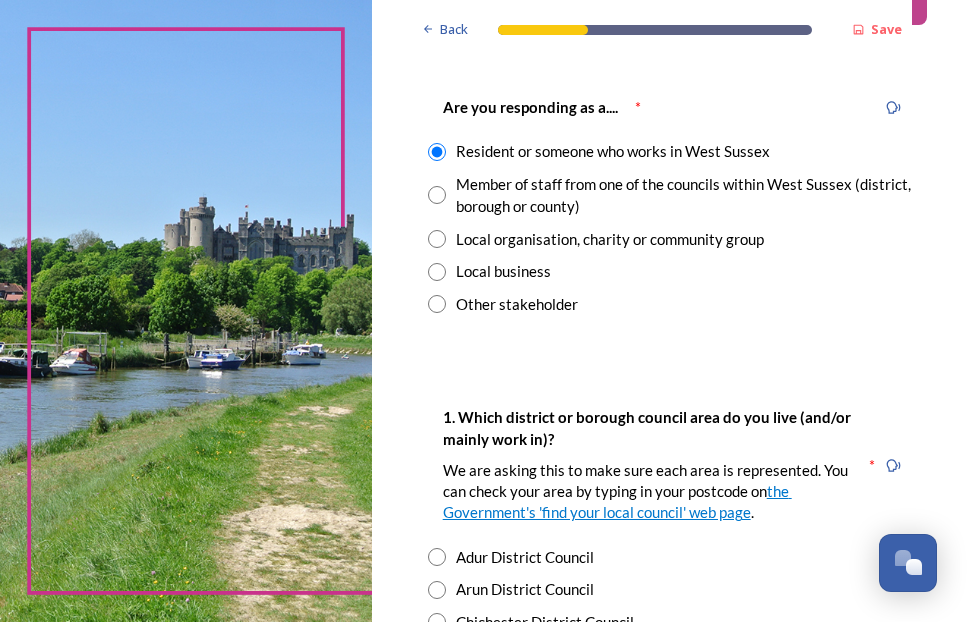 scroll, scrollTop: 200, scrollLeft: 0, axis: vertical 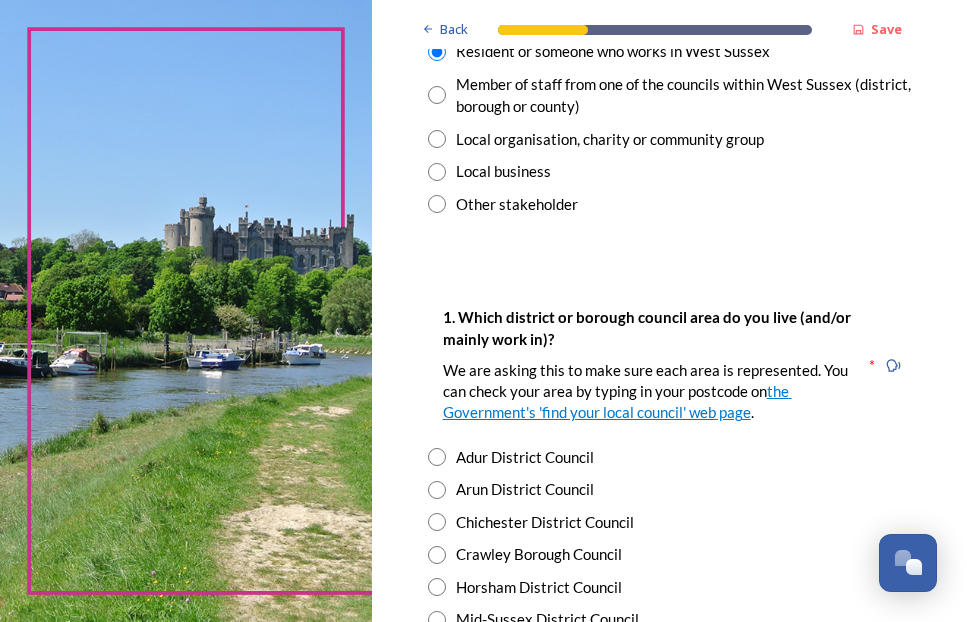 click at bounding box center (437, 490) 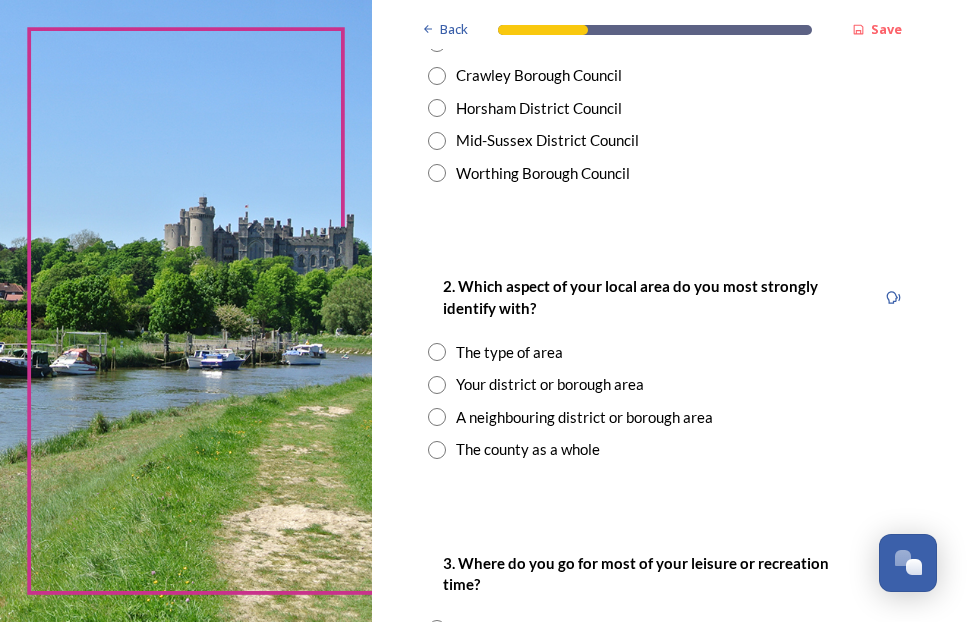 scroll, scrollTop: 700, scrollLeft: 0, axis: vertical 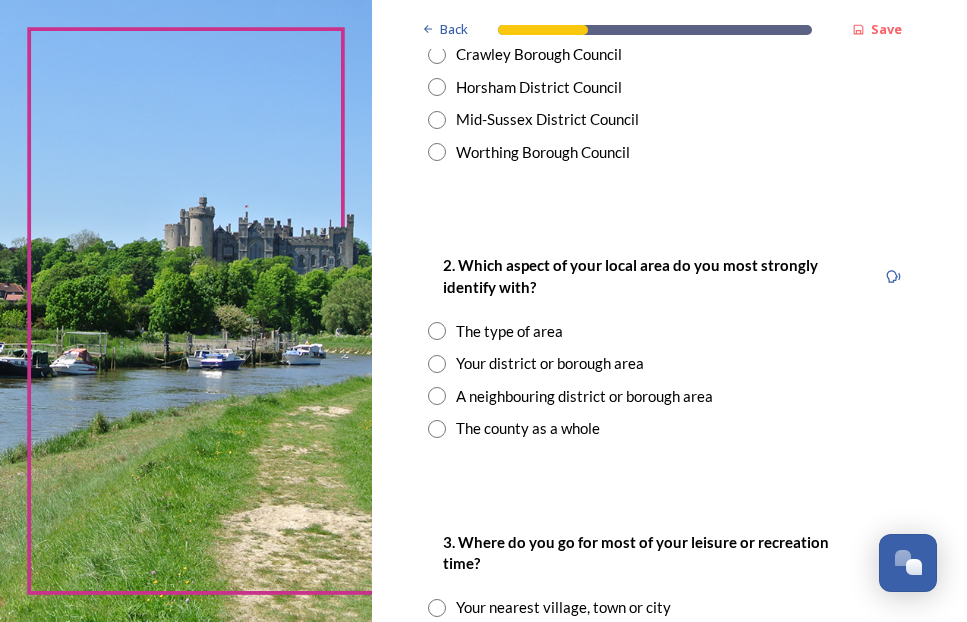click at bounding box center [437, 429] 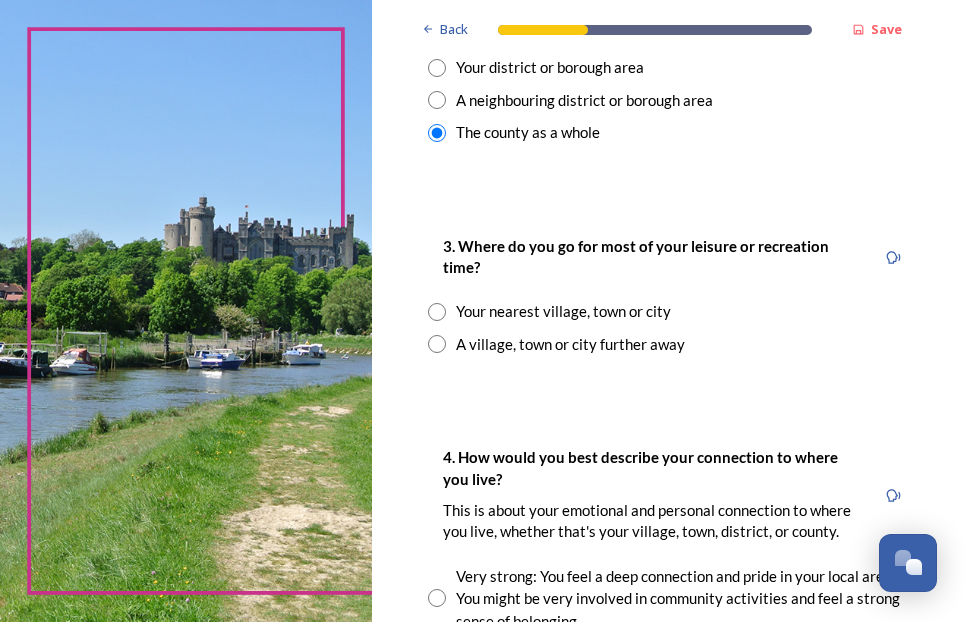 scroll, scrollTop: 1000, scrollLeft: 0, axis: vertical 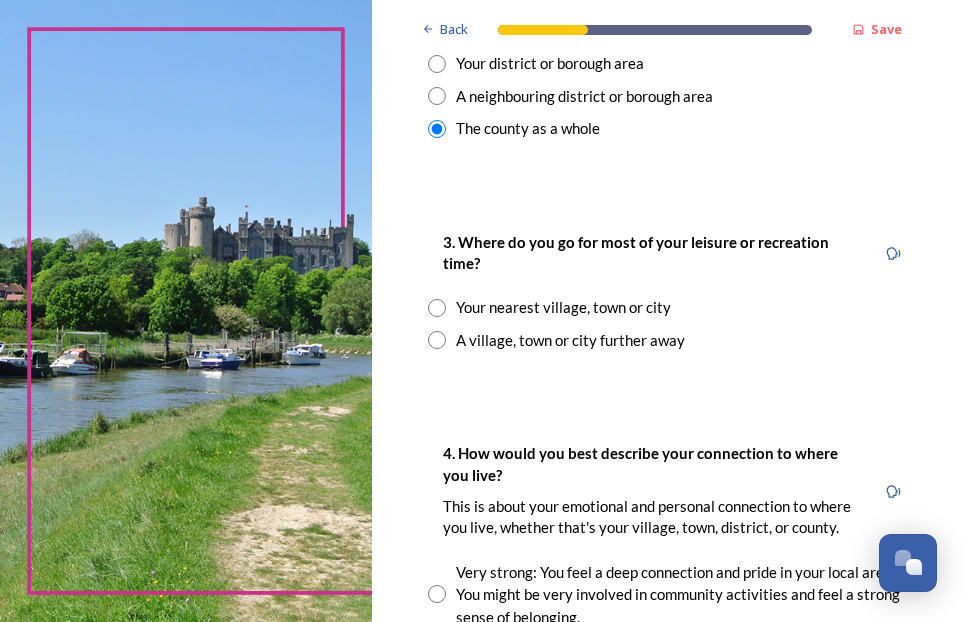 click at bounding box center [437, 308] 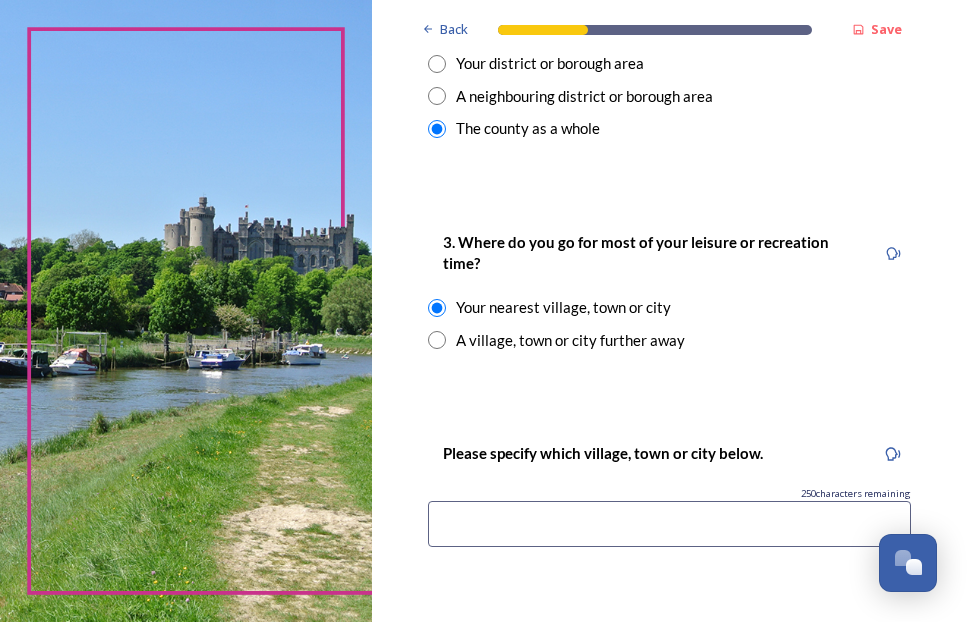scroll, scrollTop: 1200, scrollLeft: 0, axis: vertical 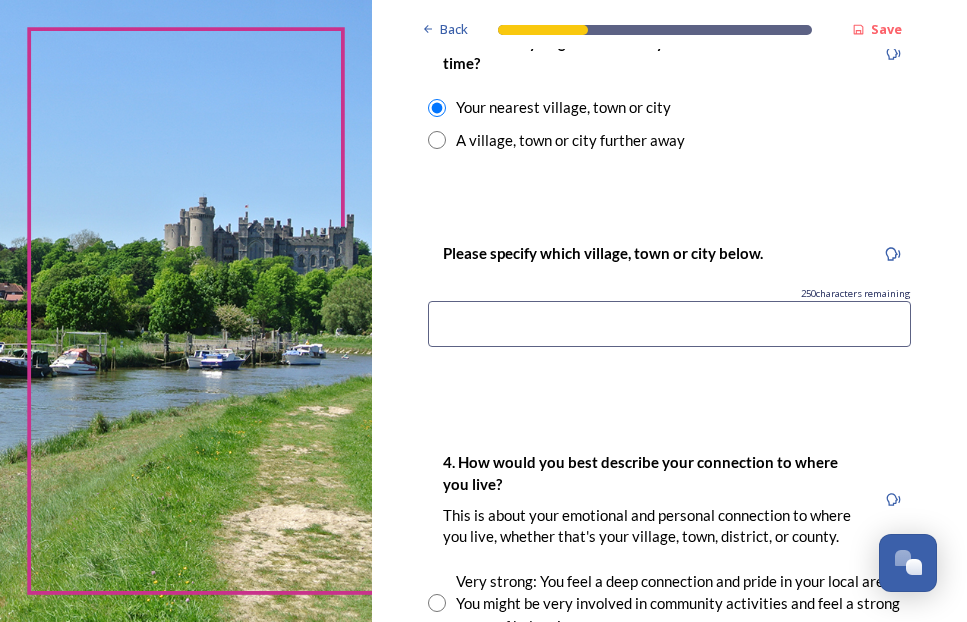 click at bounding box center [669, 324] 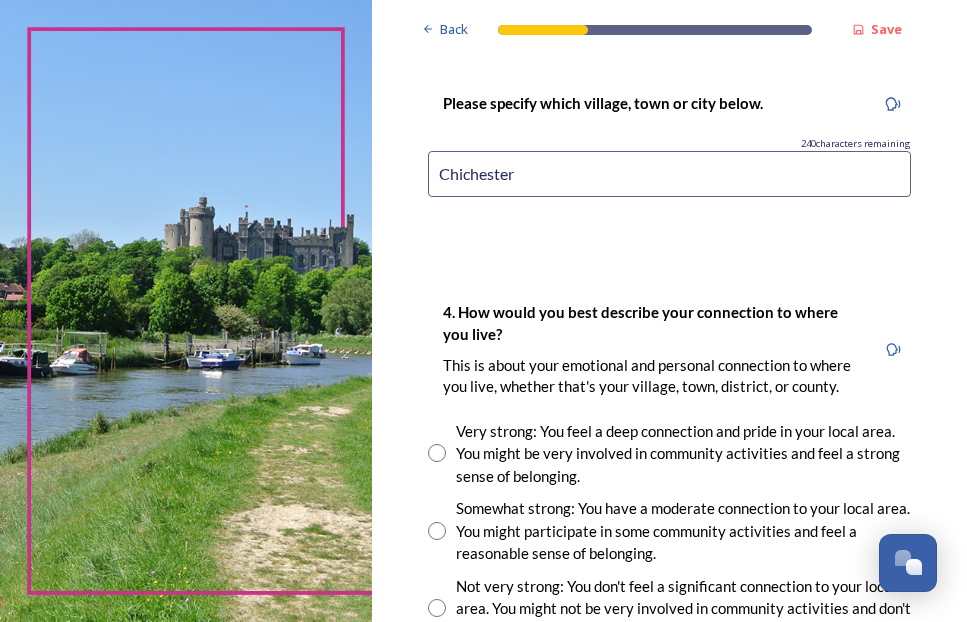 scroll, scrollTop: 1400, scrollLeft: 0, axis: vertical 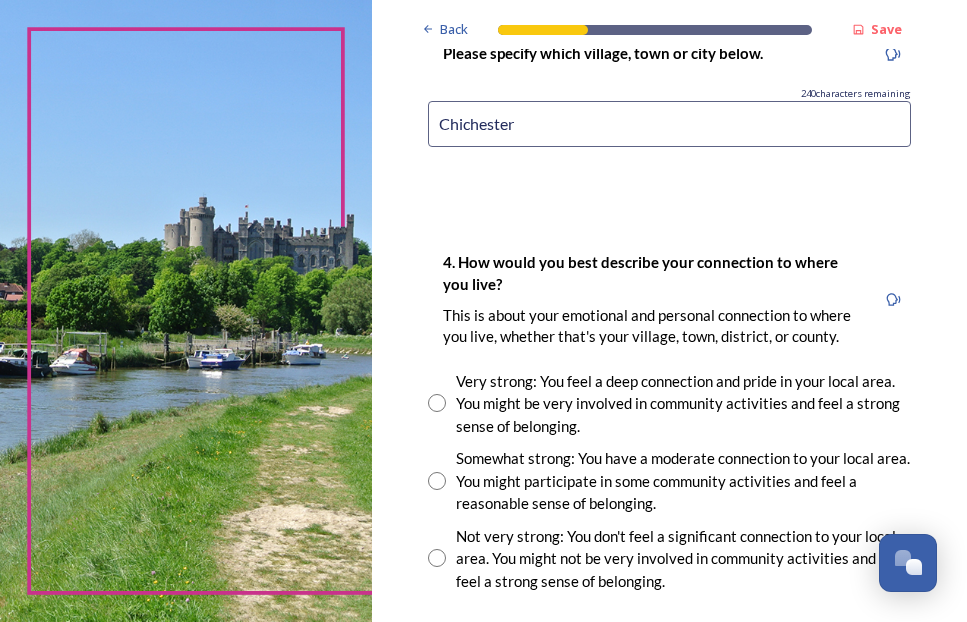 type on "Chichester" 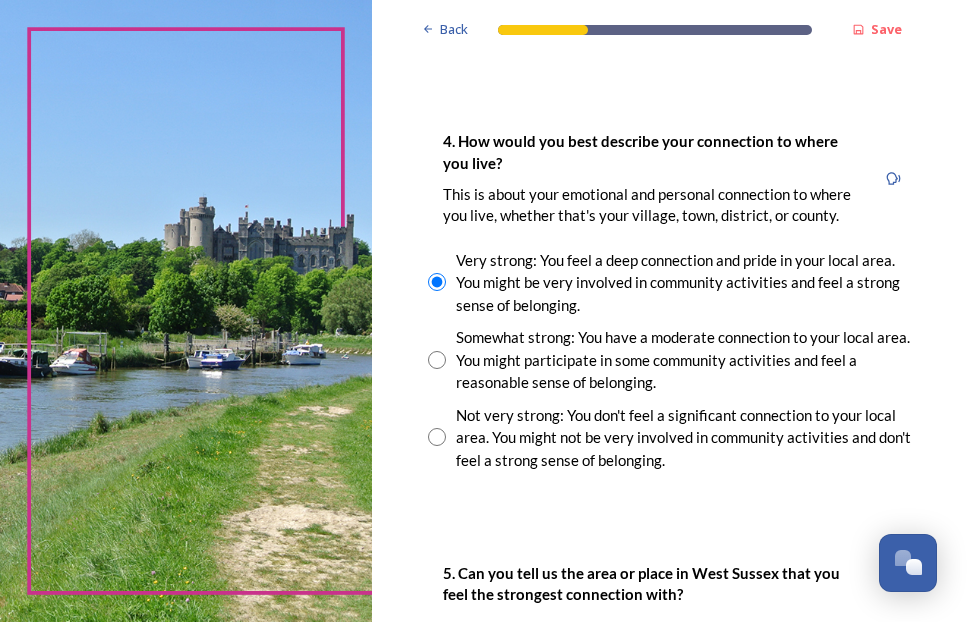 scroll, scrollTop: 1700, scrollLeft: 0, axis: vertical 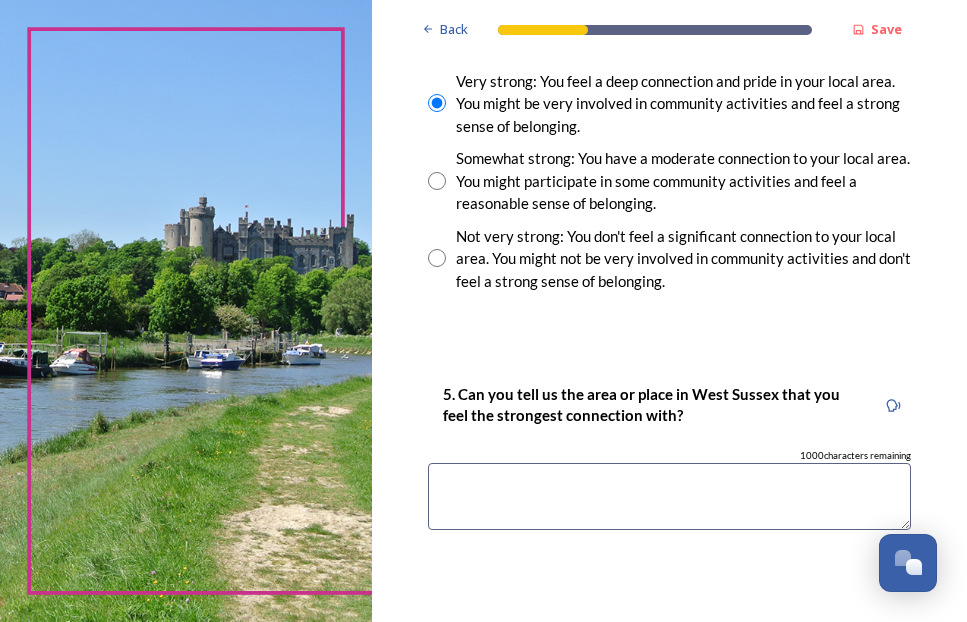 click at bounding box center [669, 496] 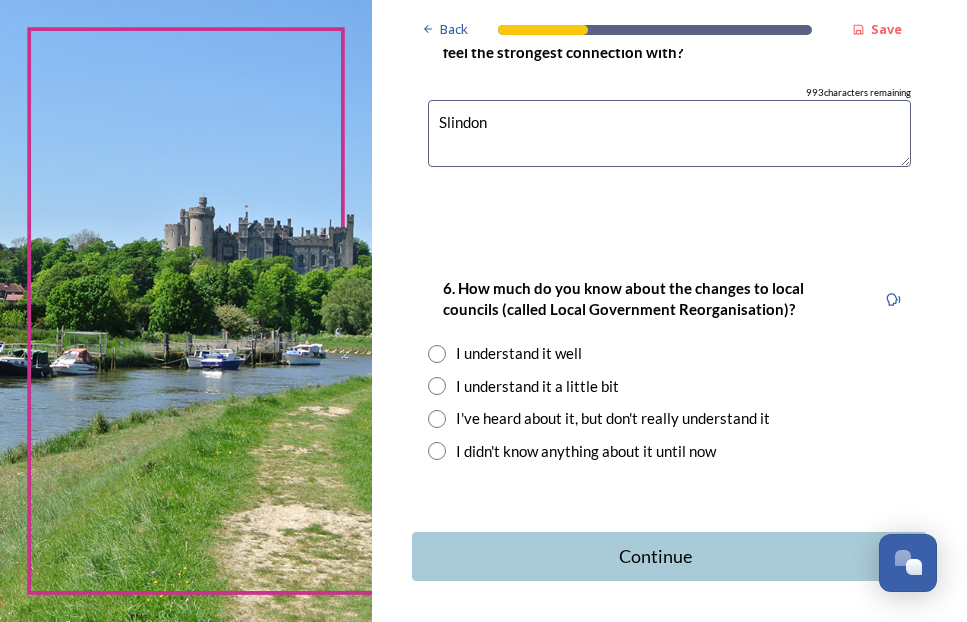 scroll, scrollTop: 2100, scrollLeft: 0, axis: vertical 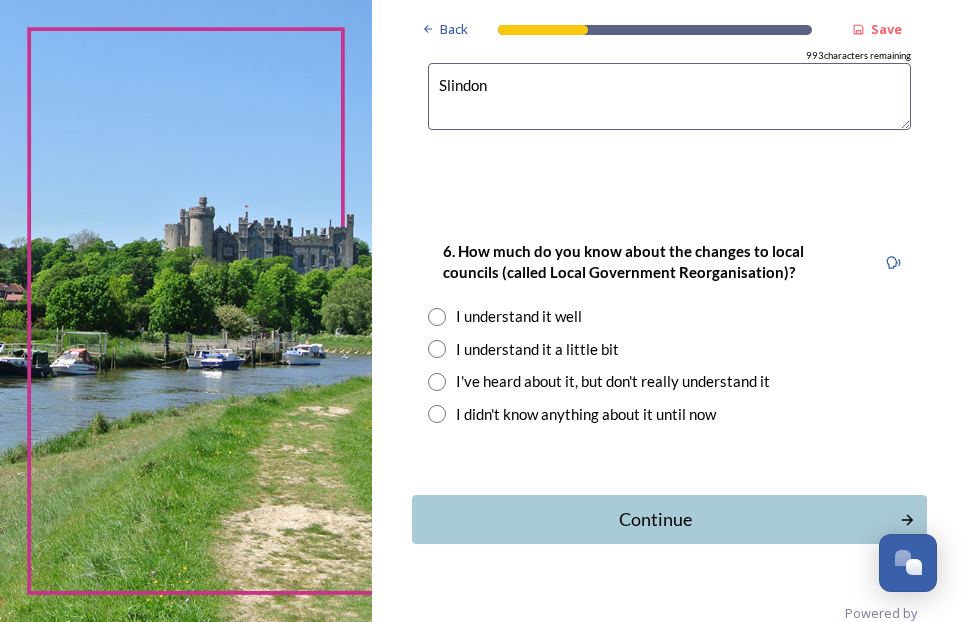 type on "Slindon" 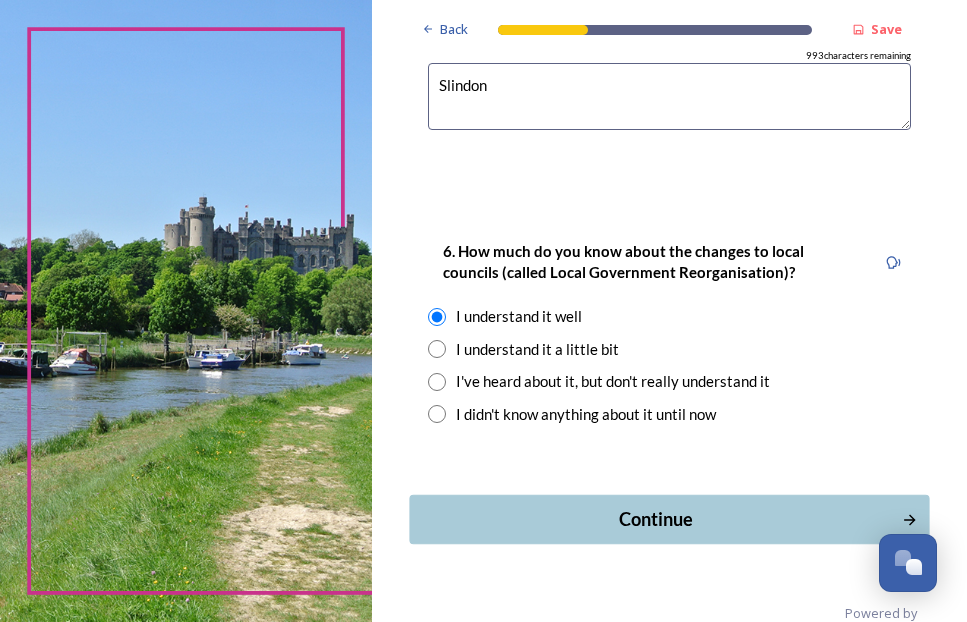 click on "Continue" at bounding box center [655, 519] 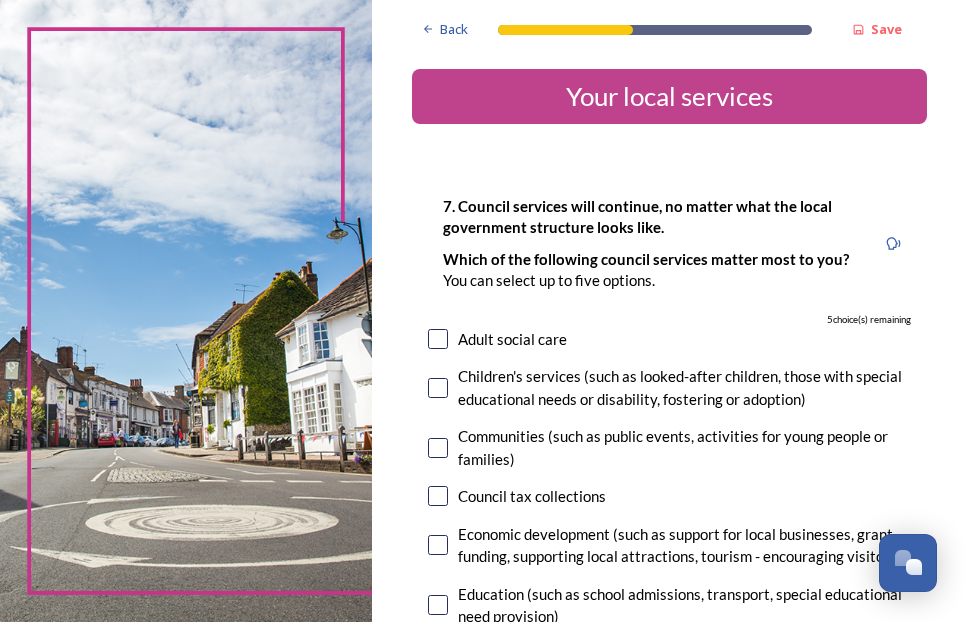 scroll, scrollTop: 0, scrollLeft: 0, axis: both 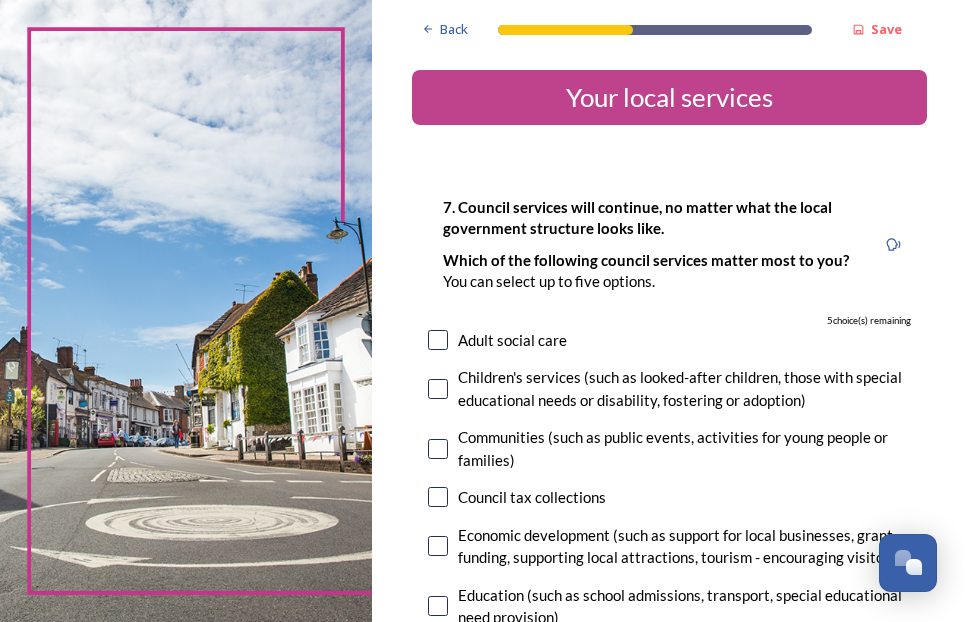 click at bounding box center (438, 497) 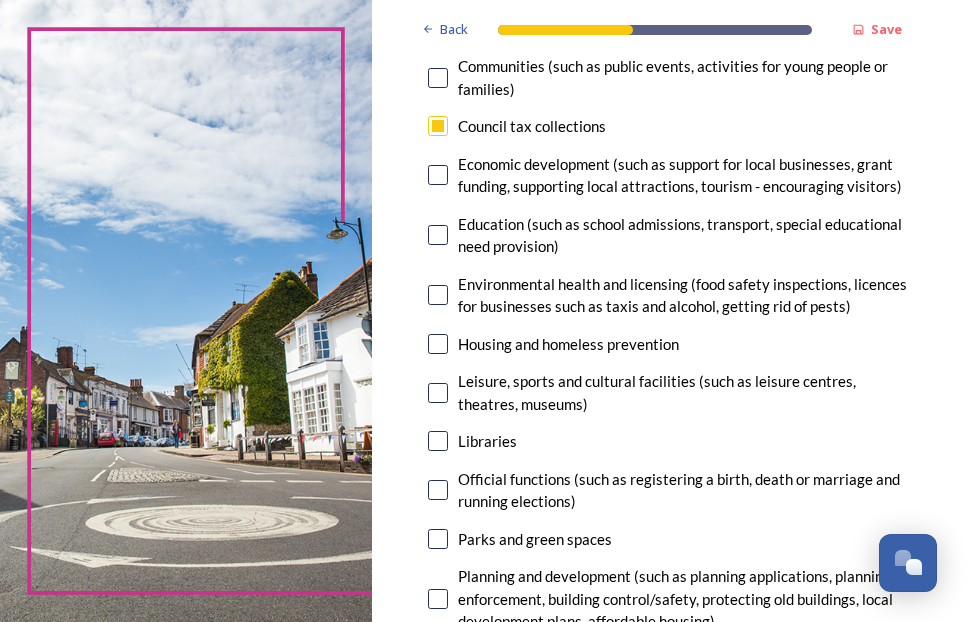 scroll, scrollTop: 400, scrollLeft: 0, axis: vertical 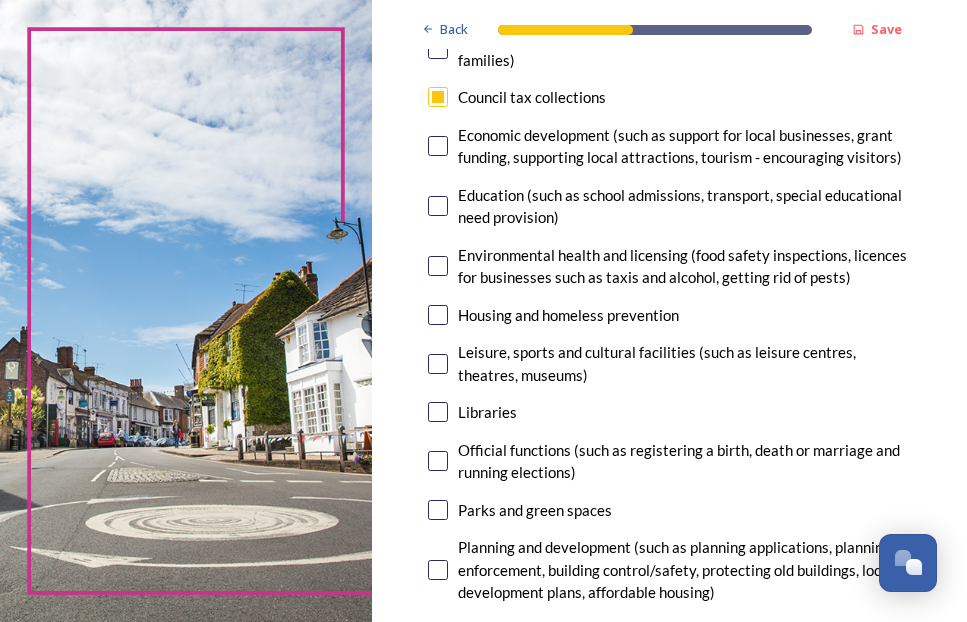 click at bounding box center (438, 364) 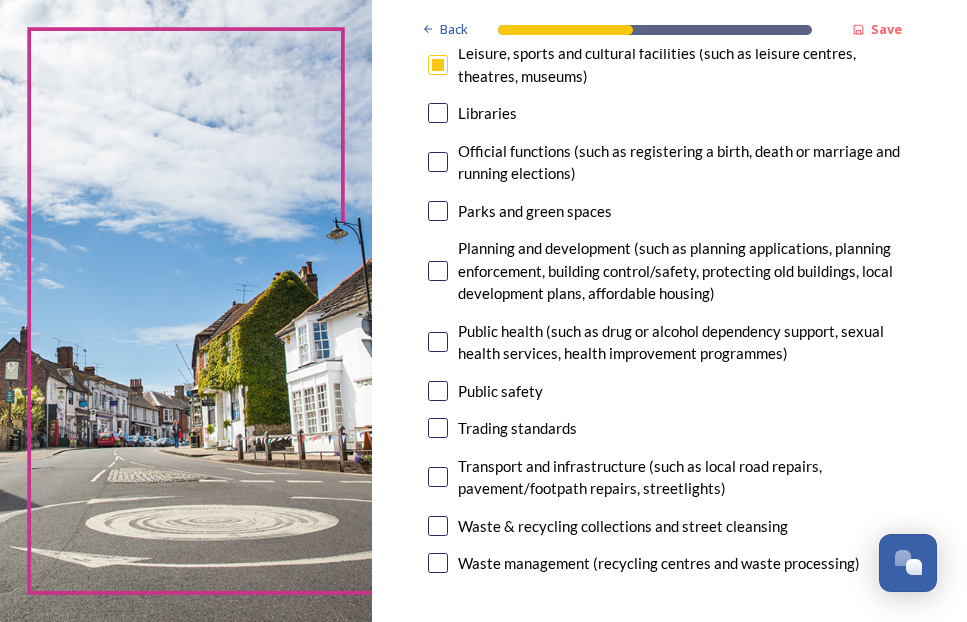 scroll, scrollTop: 700, scrollLeft: 0, axis: vertical 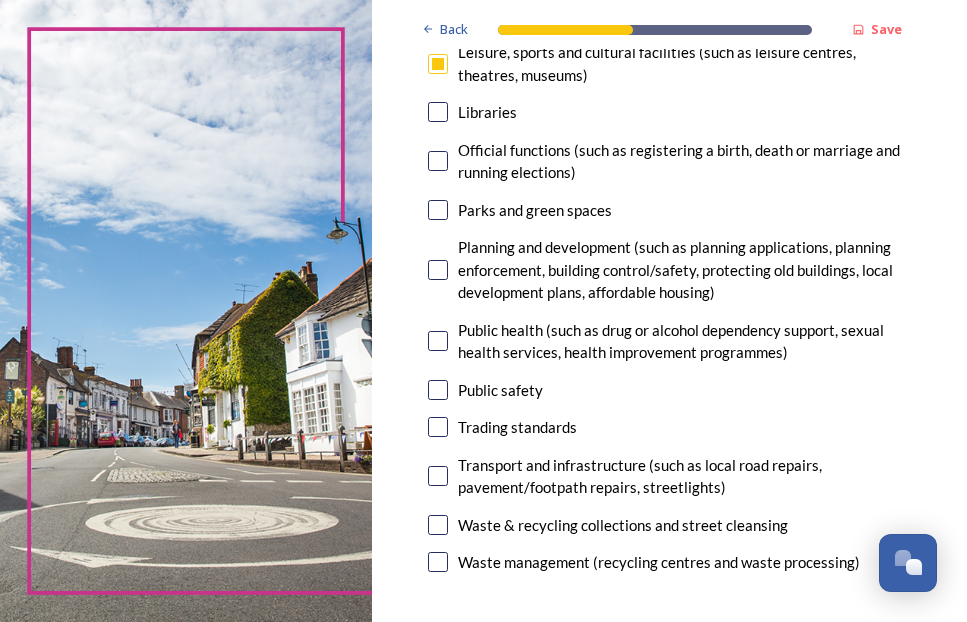 click at bounding box center (438, 270) 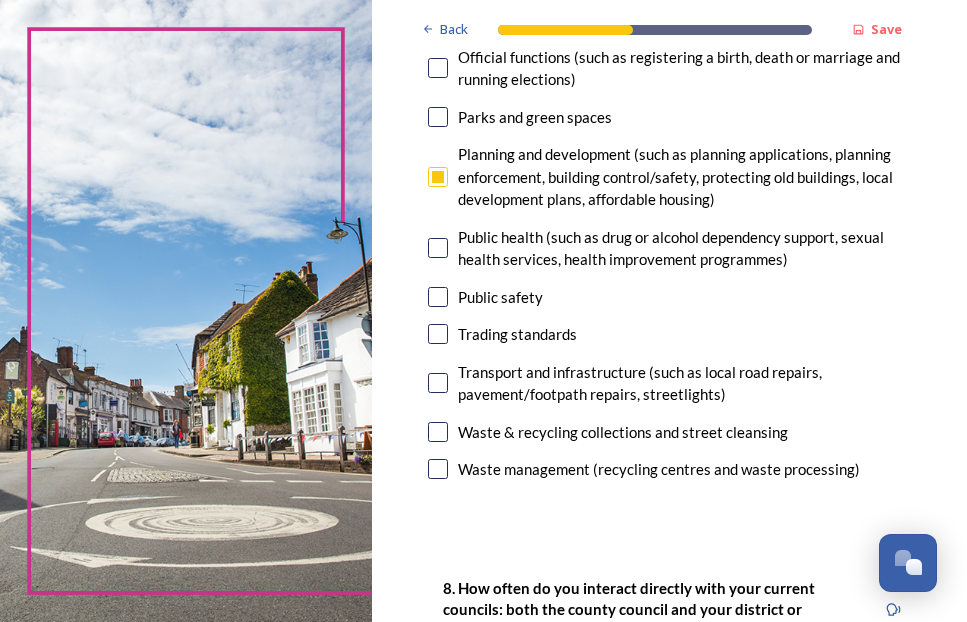 scroll, scrollTop: 900, scrollLeft: 0, axis: vertical 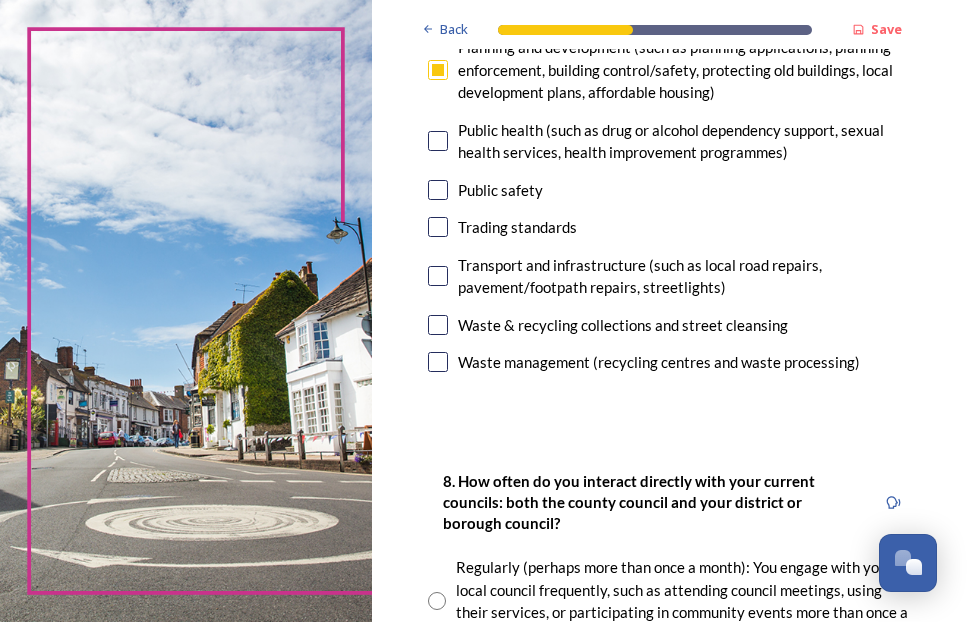 click at bounding box center (438, 362) 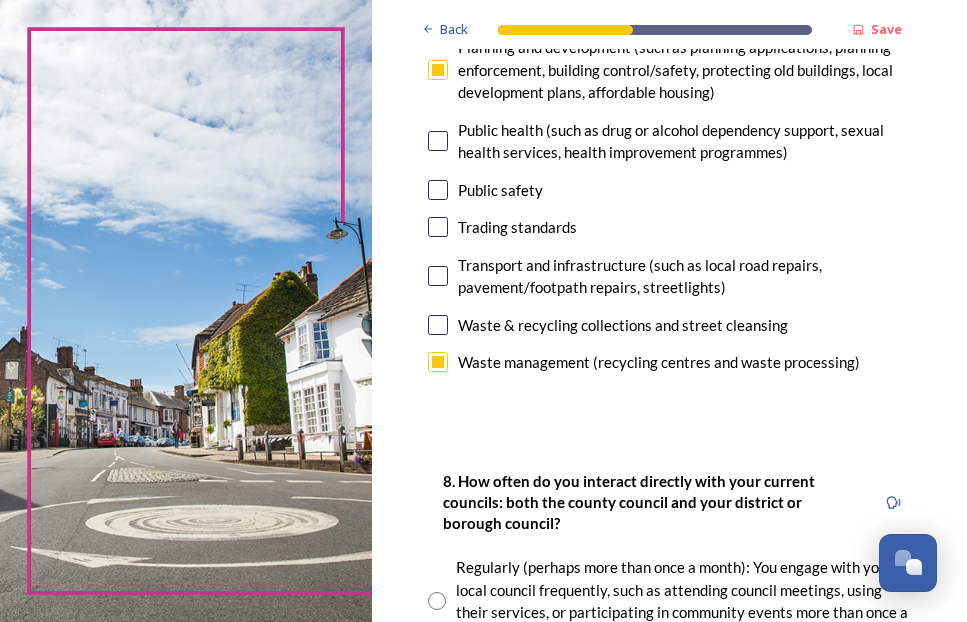 click at bounding box center (438, 325) 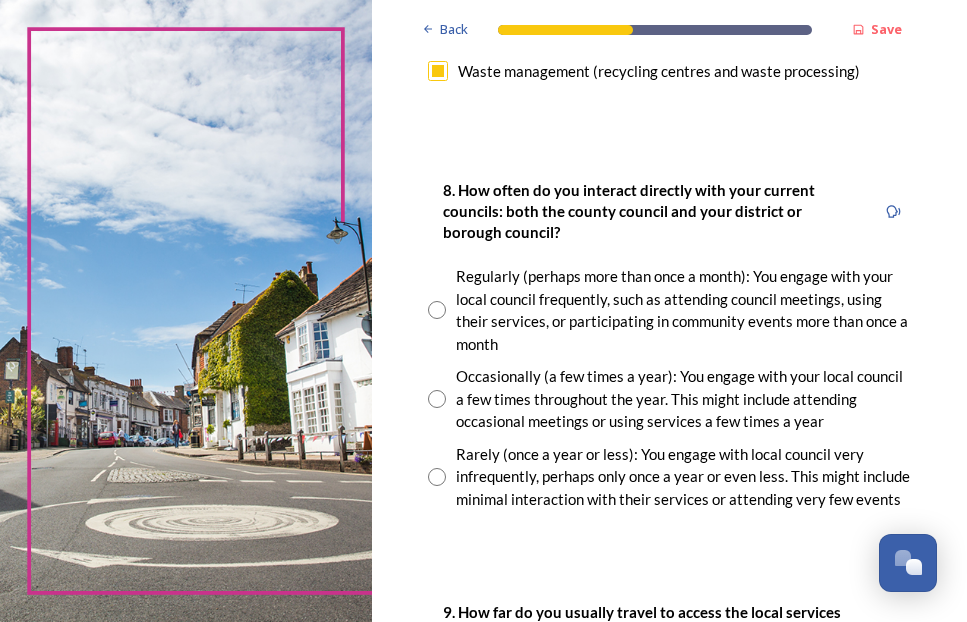 scroll, scrollTop: 1200, scrollLeft: 0, axis: vertical 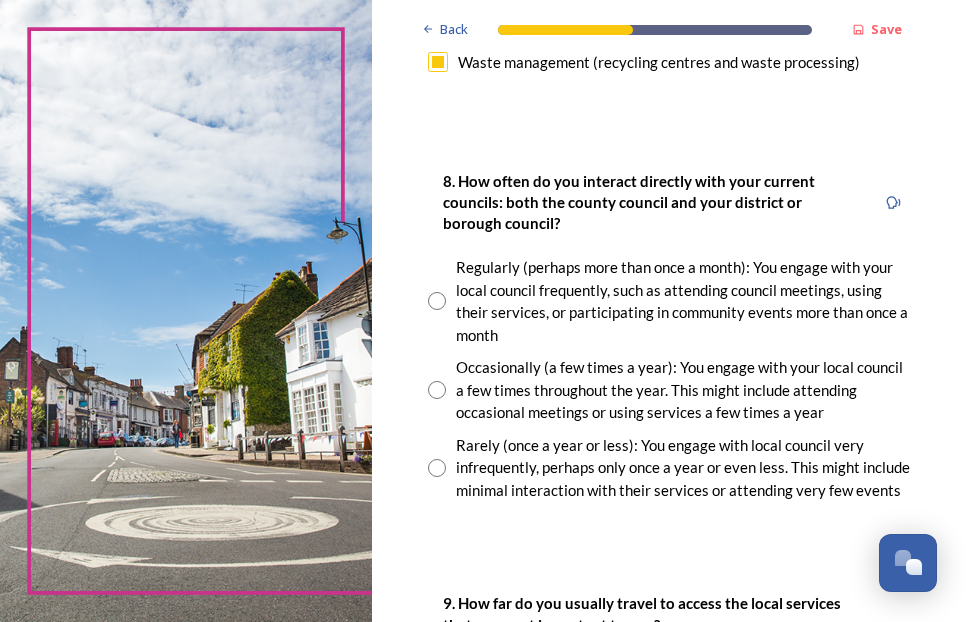 click at bounding box center (437, 390) 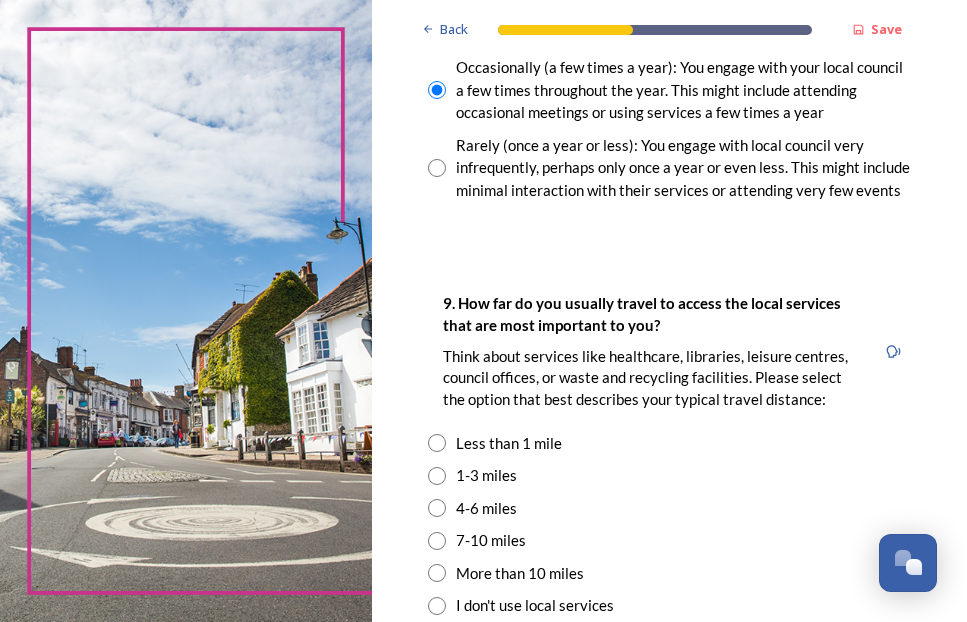 scroll, scrollTop: 1700, scrollLeft: 0, axis: vertical 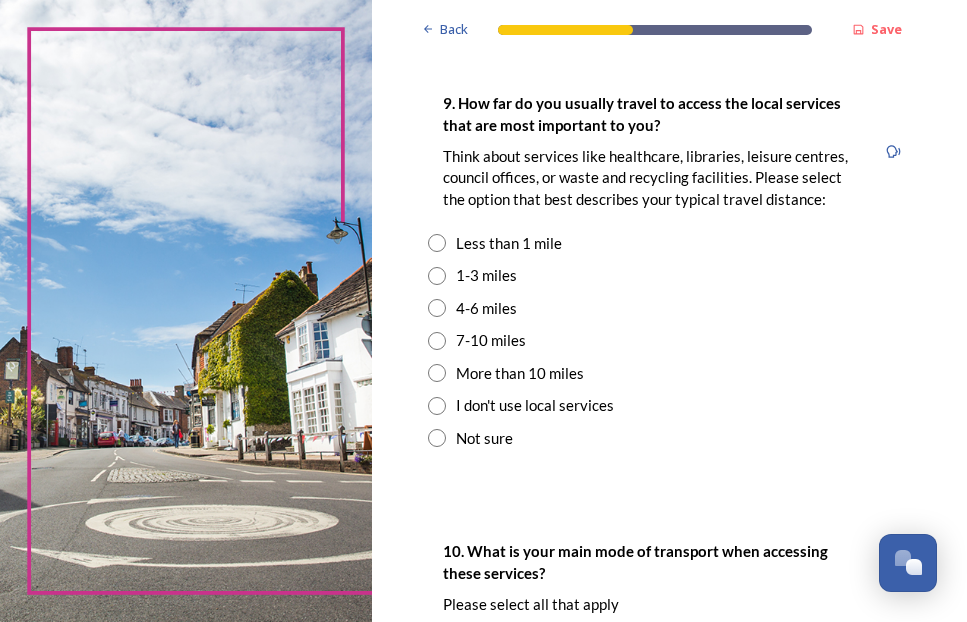 click at bounding box center (437, 341) 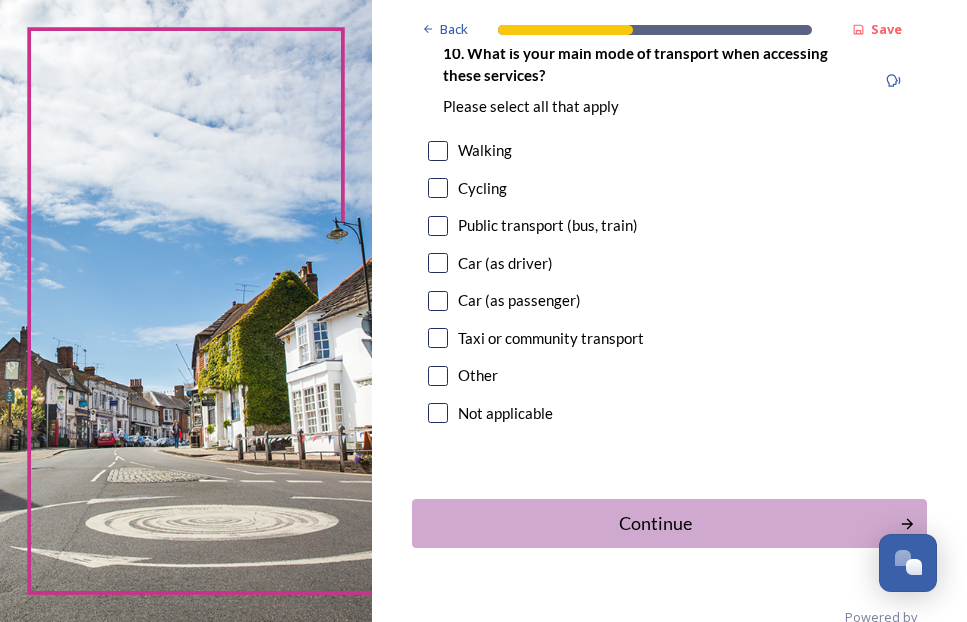 scroll, scrollTop: 2200, scrollLeft: 0, axis: vertical 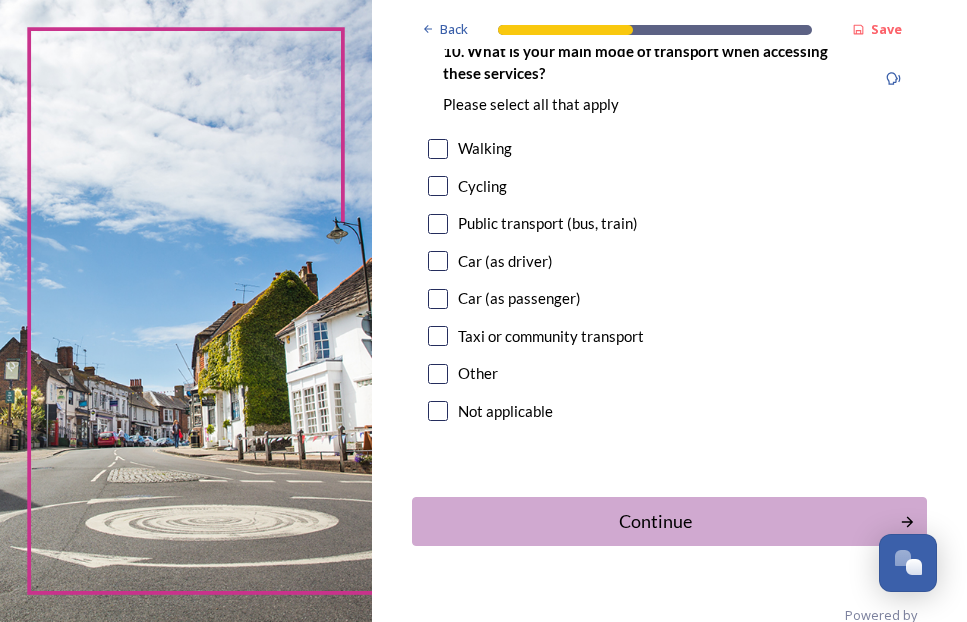 click at bounding box center (438, 261) 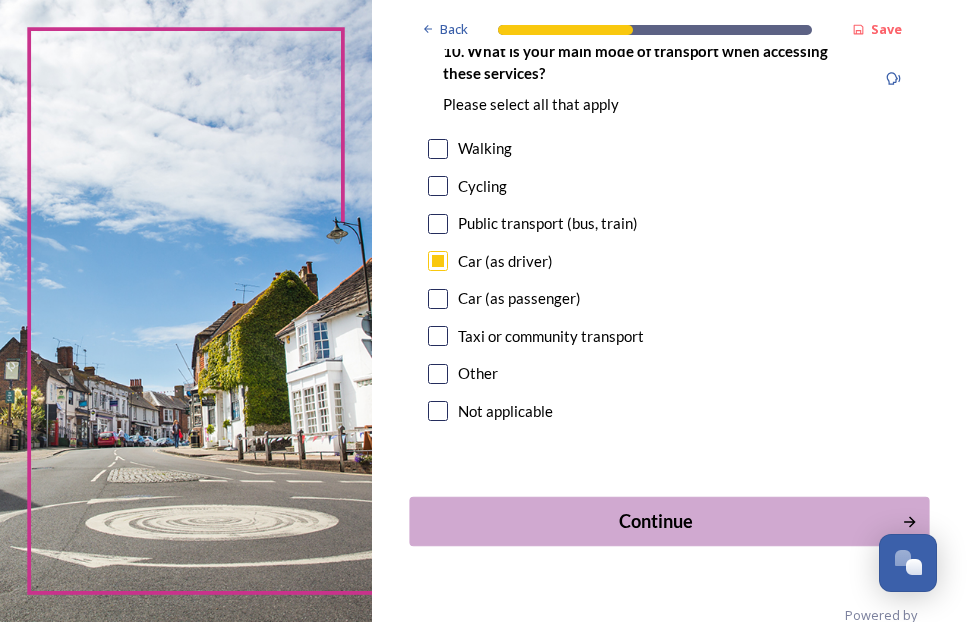 click on "Continue" at bounding box center (655, 521) 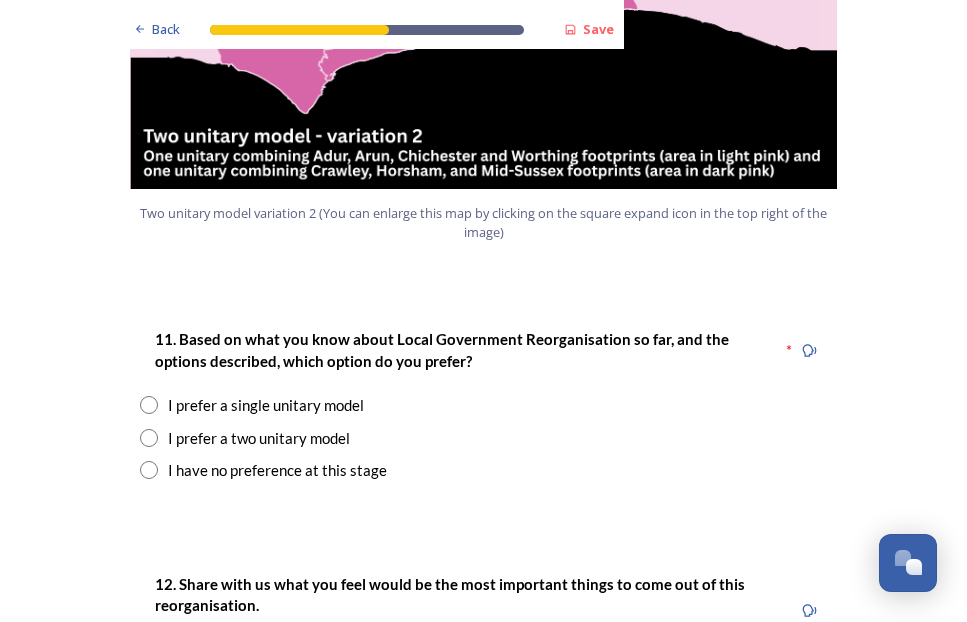 scroll, scrollTop: 2500, scrollLeft: 0, axis: vertical 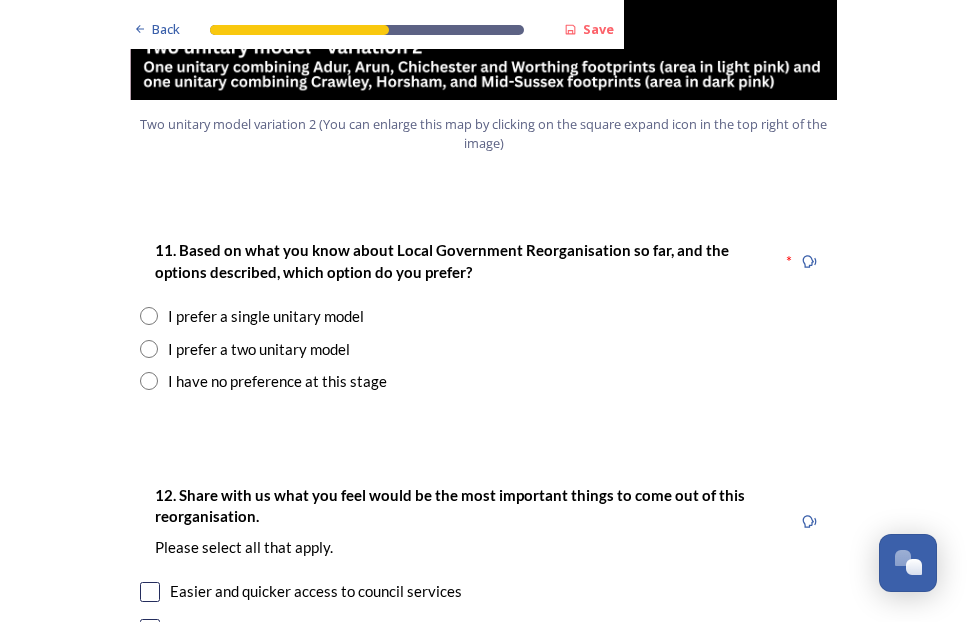 click at bounding box center [149, 316] 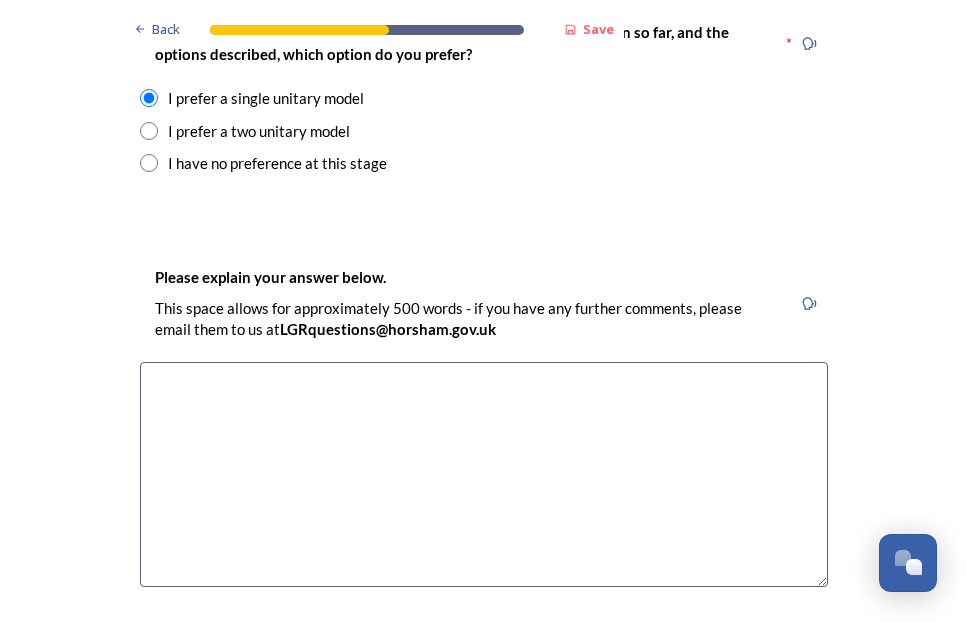 scroll, scrollTop: 2700, scrollLeft: 0, axis: vertical 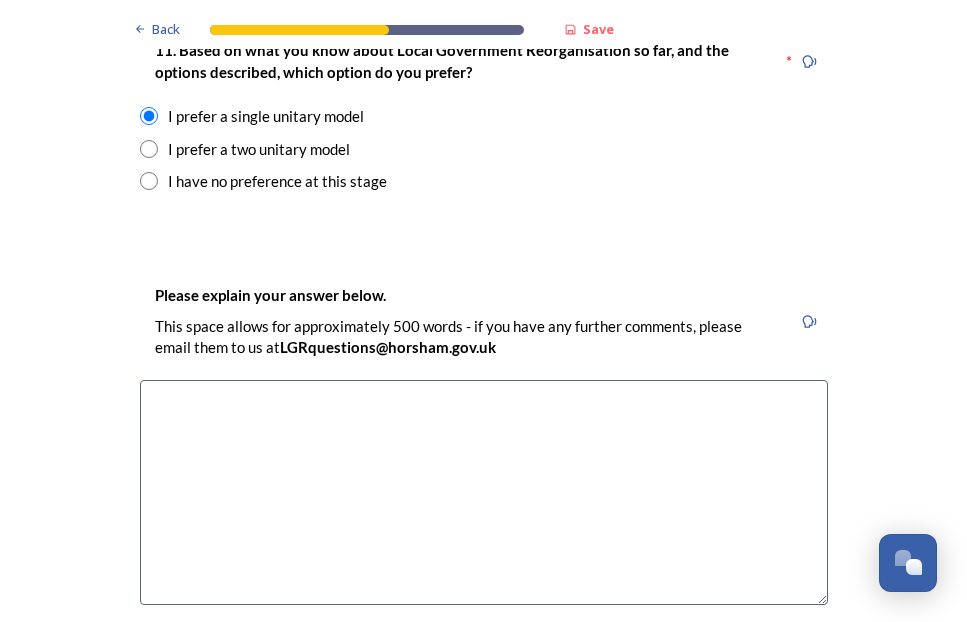 click at bounding box center (484, 492) 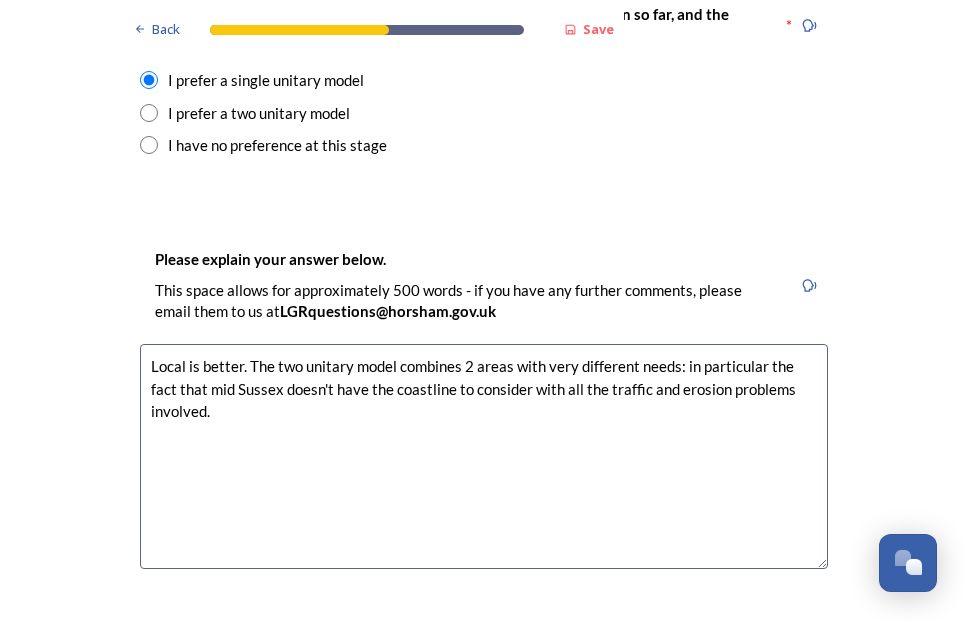 scroll, scrollTop: 2800, scrollLeft: 0, axis: vertical 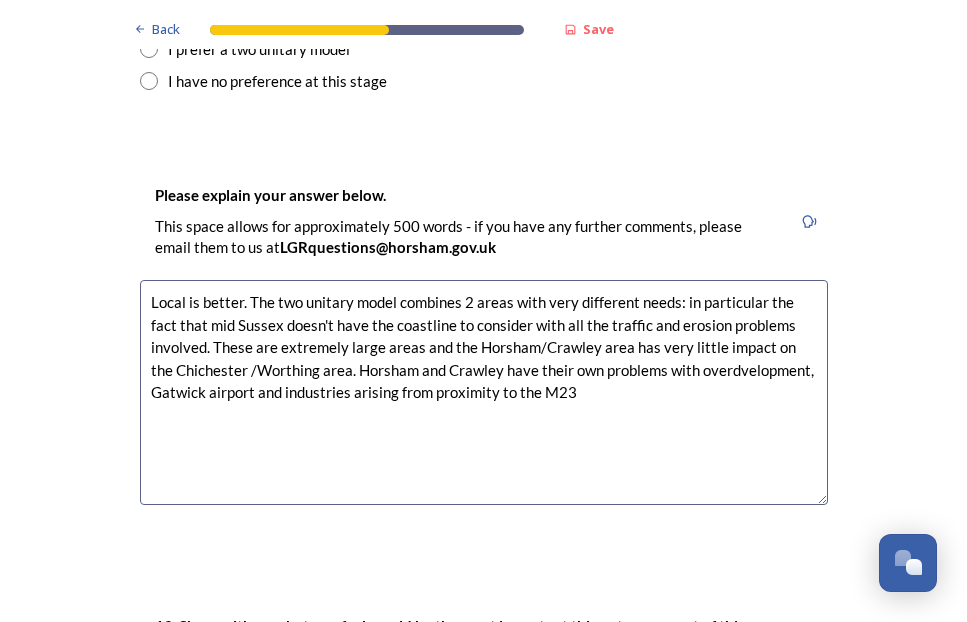 click on "Local is better. The two unitary model combines 2 areas with very different needs: in particular the fact that mid Sussex doesn't have the coastline to consider with all the traffic and erosion problems involved. These are extremely large areas and the Horsham/Crawley area has very little impact on the Chichester /Worthing area. Horsham and Crawley have their own problems with overdvelopment, Gatwick airport and industries arising from proximity to the M23" at bounding box center [484, 392] 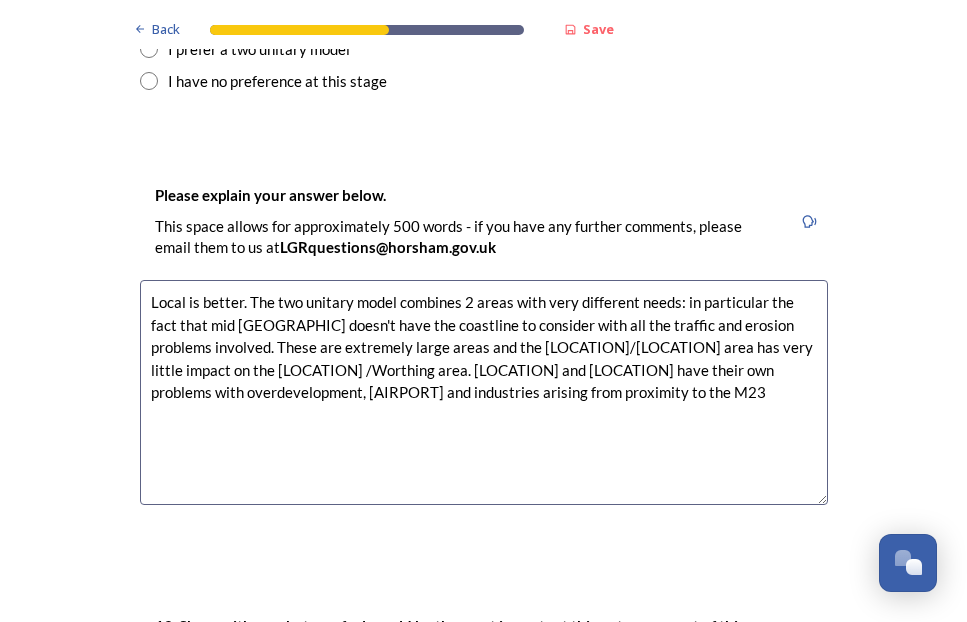 click on "Local is better. The two unitary model combines 2 areas with very different needs: in particular the fact that mid [GEOGRAPHIC] doesn't have the coastline to consider with all the traffic and erosion problems involved. These are extremely large areas and the [LOCATION]/[LOCATION] area has very little impact on the [LOCATION] /Worthing area. [LOCATION] and [LOCATION] have their own problems with overdevelopment, [AIRPORT] and industries arising from proximity to the M23" at bounding box center [484, 392] 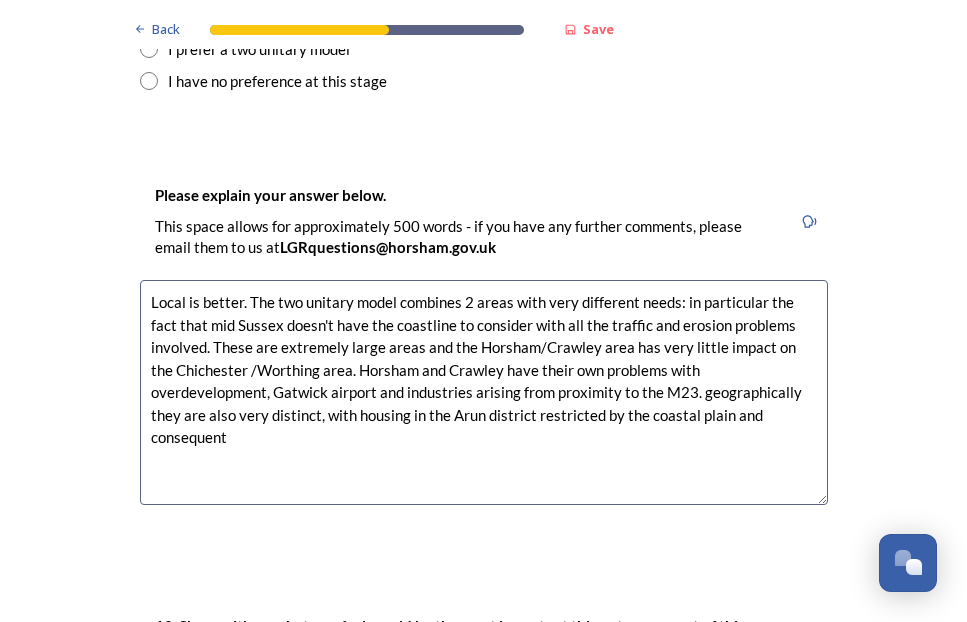 click on "Local is better. The two unitary model combines 2 areas with very different needs: in particular the fact that mid Sussex doesn't have the coastline to consider with all the traffic and erosion problems involved. These are extremely large areas and the Horsham/Crawley area has very little impact on the Chichester /Worthing area. Horsham and Crawley have their own problems with overdevelopment, Gatwick airport and industries arising from proximity to the M23. geographically they are also very distinct, with housing in the Arun district restricted by the coastal plain and consequent" at bounding box center [484, 392] 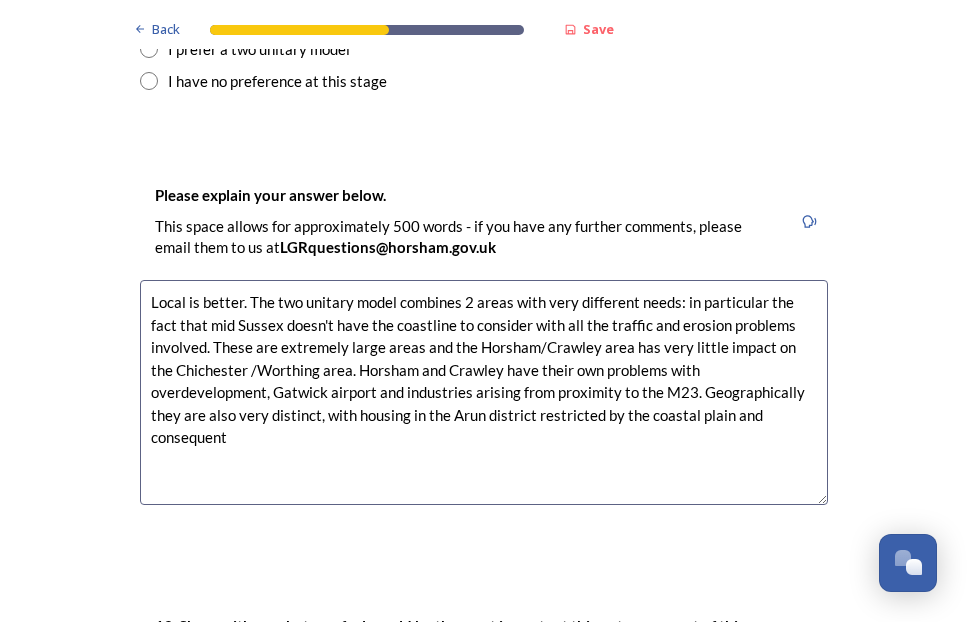click on "Local is better. The two unitary model combines 2 areas with very different needs: in particular the fact that mid Sussex doesn't have the coastline to consider with all the traffic and erosion problems involved. These are extremely large areas and the Horsham/Crawley area has very little impact on the Chichester /Worthing area. Horsham and Crawley have their own problems with overdevelopment, Gatwick airport and industries arising from proximity to the M23. Geographically they are also very distinct, with housing in the Arun district restricted by the coastal plain and consequent" at bounding box center [484, 392] 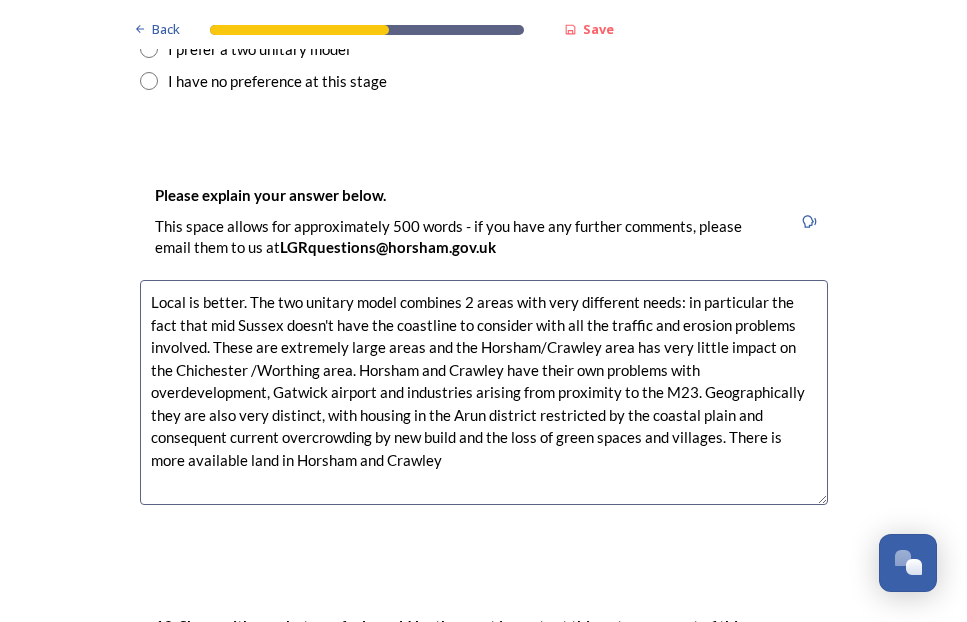click on "Local is better. The two unitary model combines 2 areas with very different needs: in particular the fact that mid Sussex doesn't have the coastline to consider with all the traffic and erosion problems involved. These are extremely large areas and the Horsham/Crawley area has very little impact on the Chichester /Worthing area. Horsham and Crawley have their own problems with overdevelopment, Gatwick airport and industries arising from proximity to the M23. Geographically they are also very distinct, with housing in the Arun district restricted by the coastal plain and consequent current overcrowding by new build and the loss of green spaces and villages. There is more available land in Horsham and Crawley" at bounding box center [484, 392] 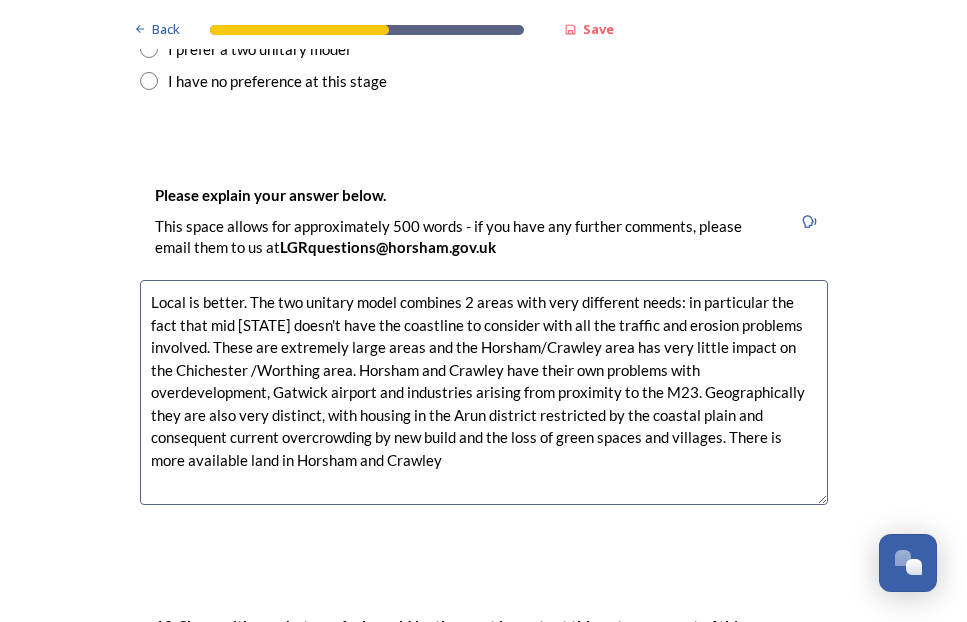 click on "Local is better. The two unitary model combines 2 areas with very different needs: in particular the fact that mid [STATE] doesn't have the coastline to consider with all the traffic and erosion problems involved. These are extremely large areas and the Horsham/Crawley area has very little impact on the Chichester /Worthing area. Horsham and Crawley have their own problems with overdevelopment, Gatwick airport and industries arising from proximity to the M23. Geographically they are also very distinct, with housing in the Arun district restricted by the coastal plain and consequent current overcrowding by new build and the loss of green spaces and villages. There is more available land in Horsham and Crawley" at bounding box center (484, 392) 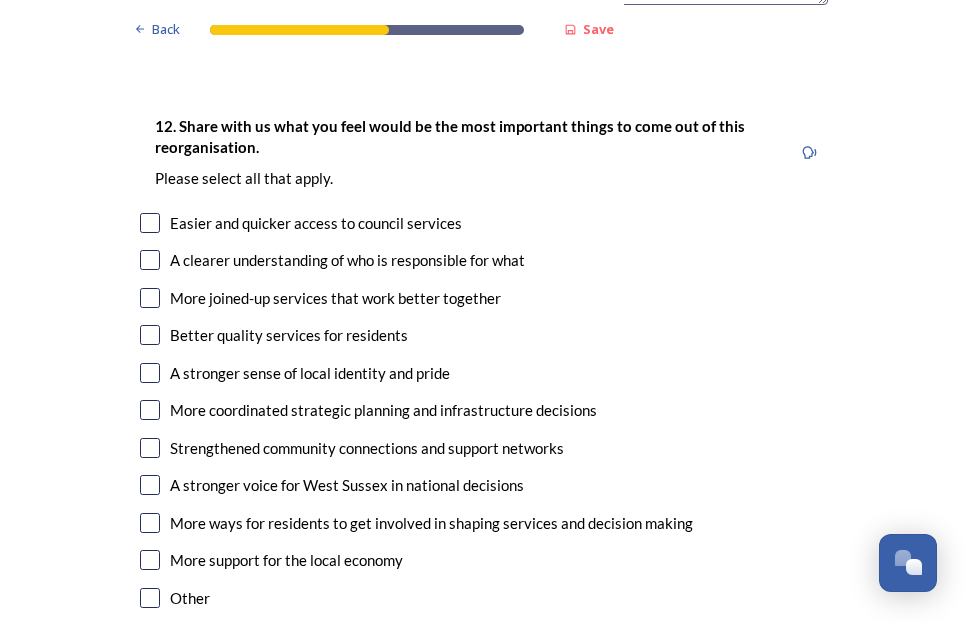 scroll, scrollTop: 3400, scrollLeft: 0, axis: vertical 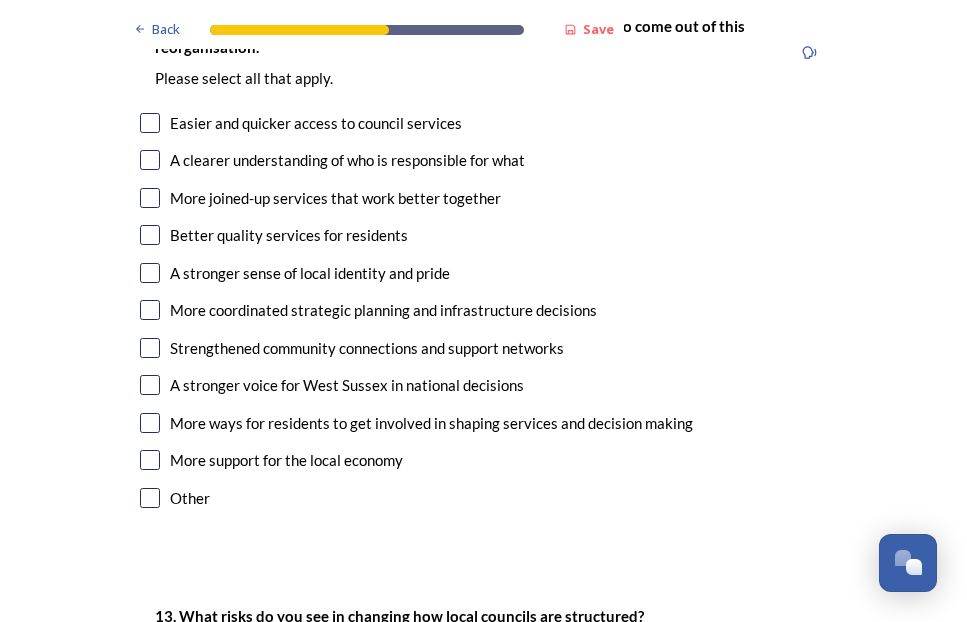type on "Local is better. The two unitary model combines 2 areas with very different needs: in particular the fact that mid Sussex doesn't have the coastline to consider with all the traffic and erosion problems involved. These are extremely large areas and the Horsham/Crawley area has very little impact on the Chichester /Worthing area. Horsham and Crawley have their own problems with overdevelopment, Gatwick airport and industries arising from proximity to the M23. Geographically they are also very distinct, with housing in the Arun district restricted by the coastal plain and consequent current overcrowding by new build and the loss of green spaces and villages. There is more available land in Horsham and Crawley and more industry for jobs. We have more in common with Adur." 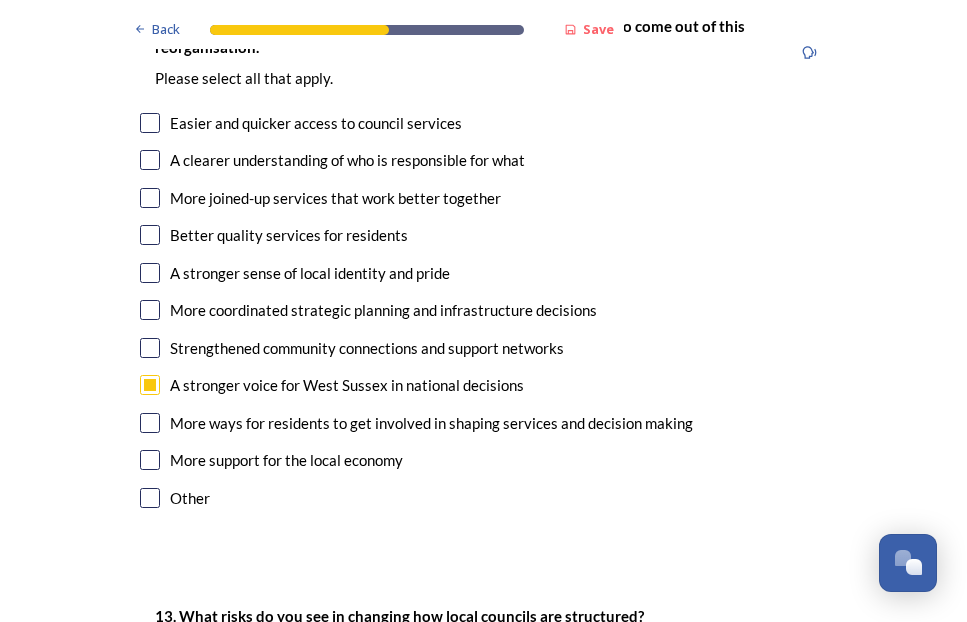 click at bounding box center [150, 123] 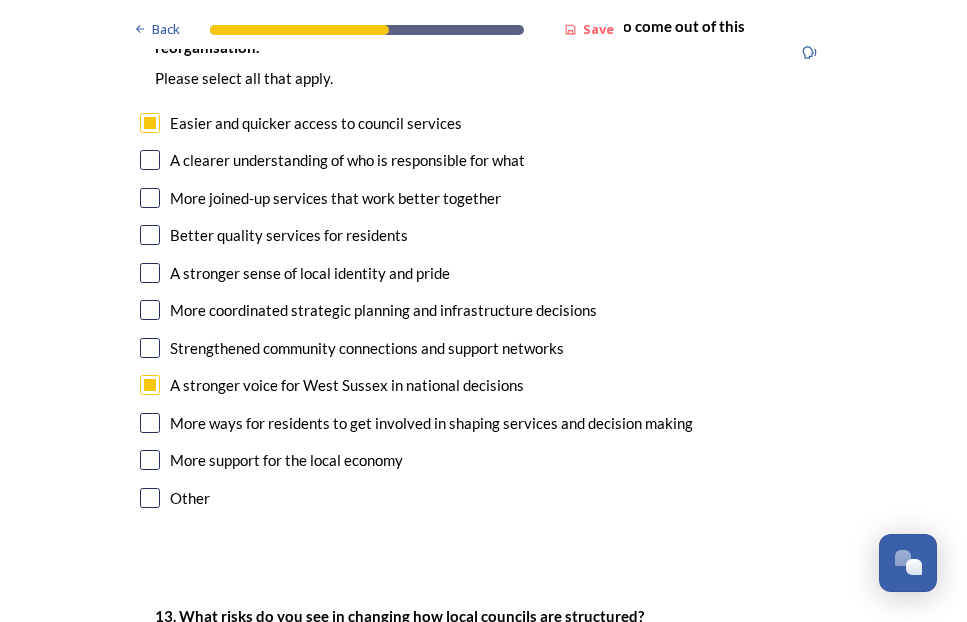 click at bounding box center (150, 198) 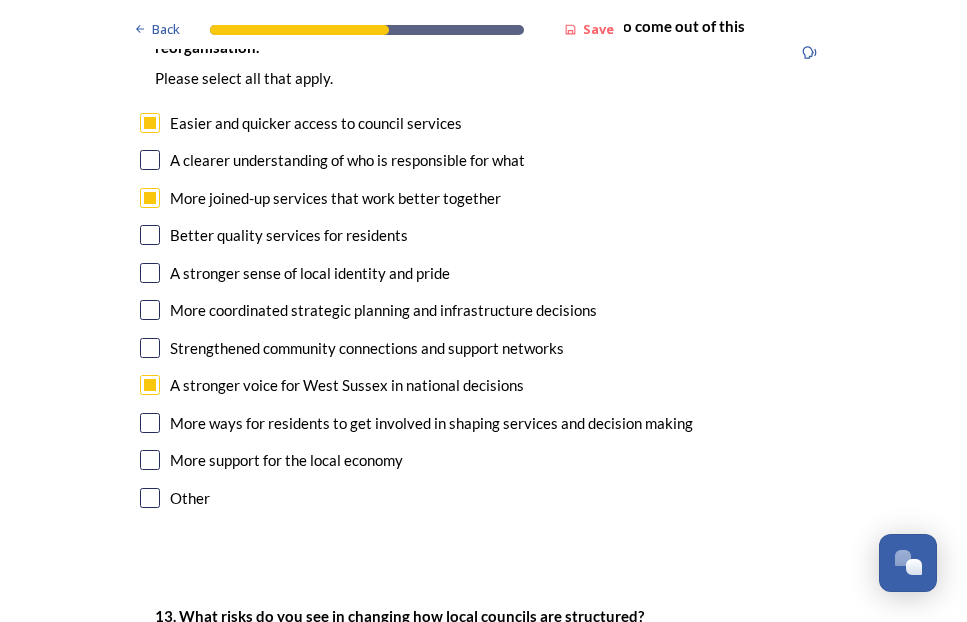 click at bounding box center (150, 273) 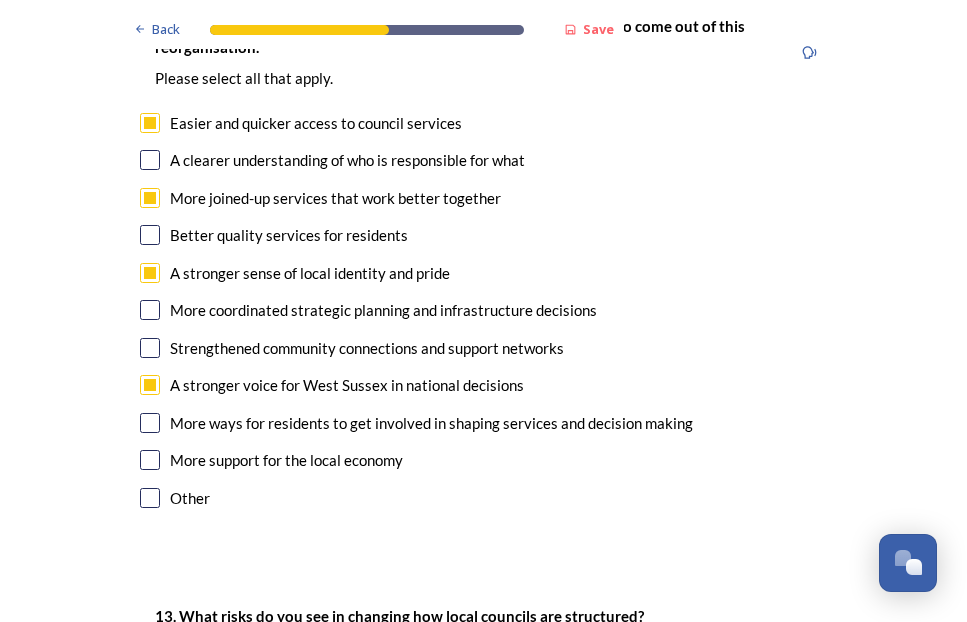 click at bounding box center (150, 460) 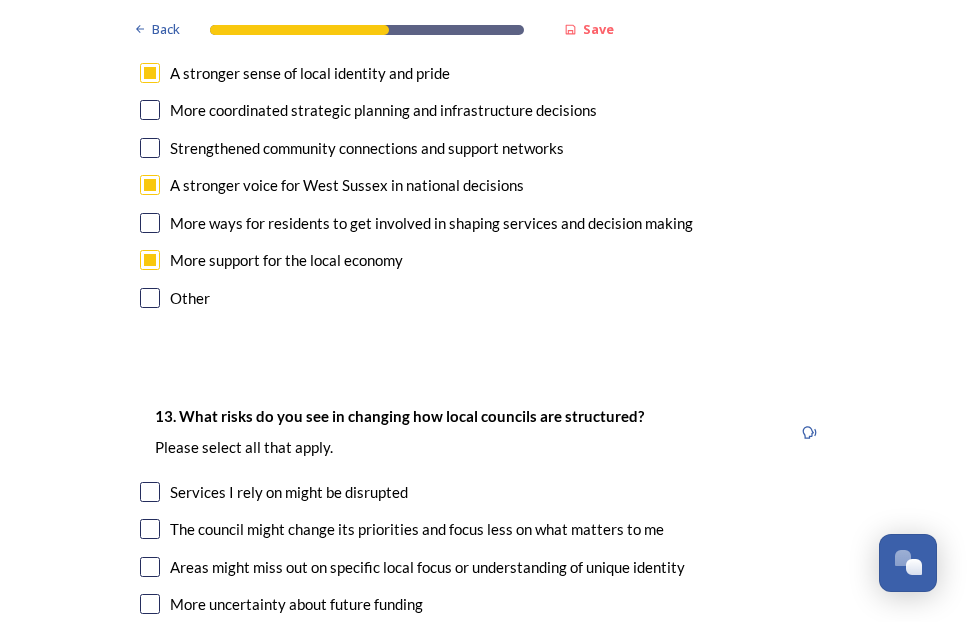 scroll, scrollTop: 3800, scrollLeft: 0, axis: vertical 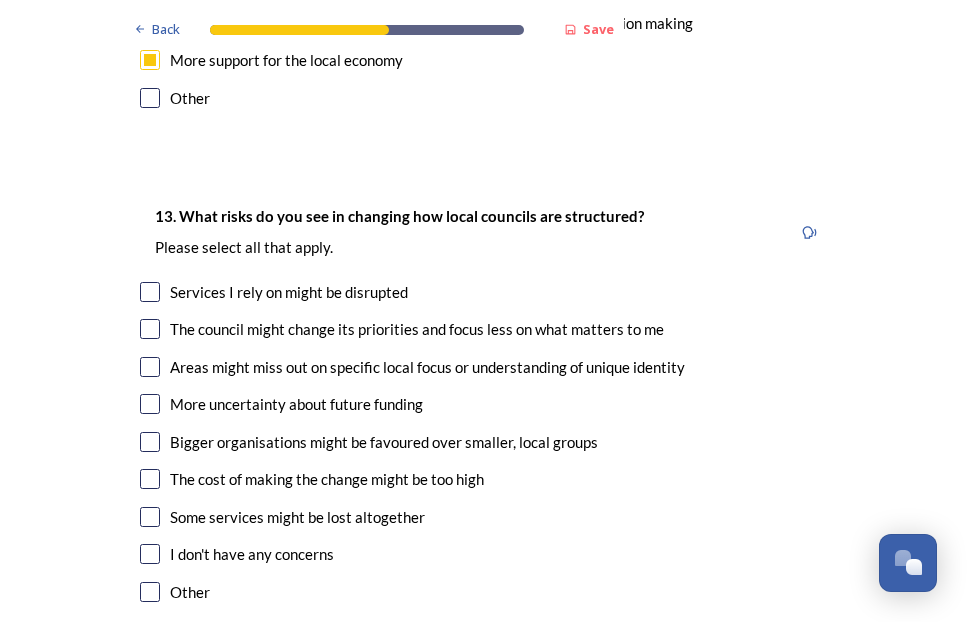 drag, startPoint x: 141, startPoint y: 365, endPoint x: 140, endPoint y: 379, distance: 14.035668 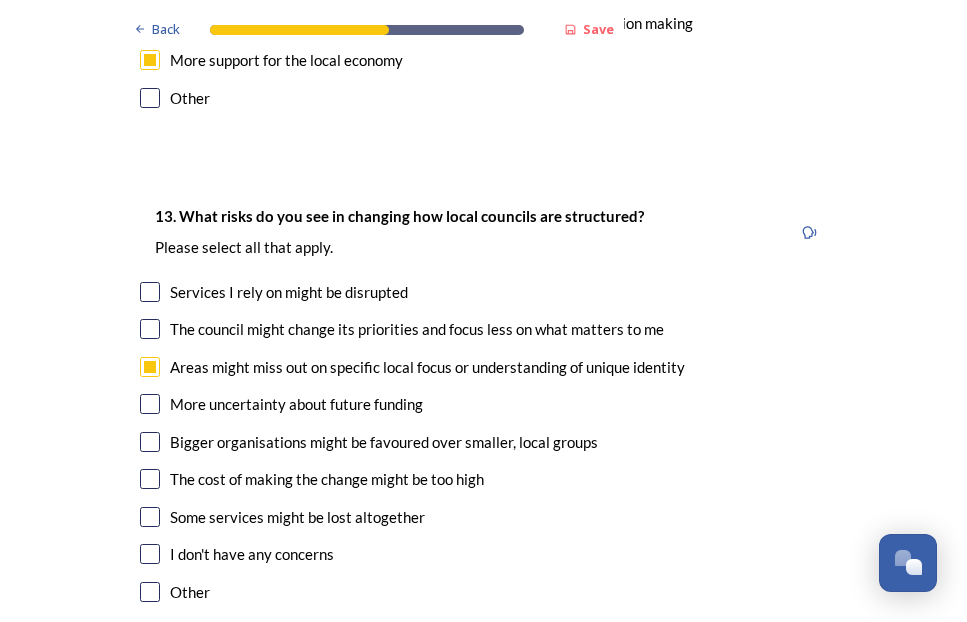 drag, startPoint x: 147, startPoint y: 401, endPoint x: 147, endPoint y: 416, distance: 15 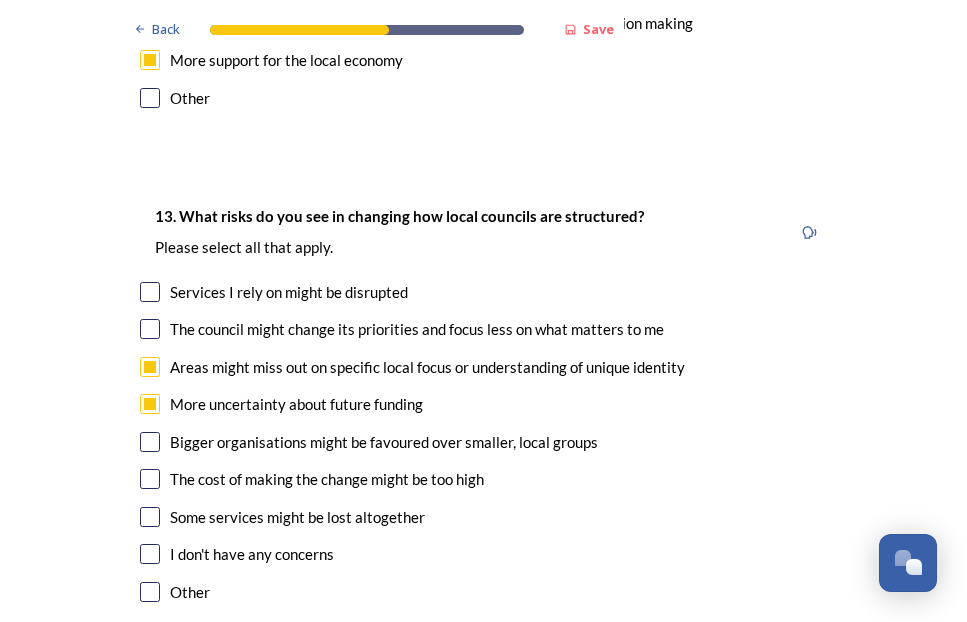 drag, startPoint x: 137, startPoint y: 437, endPoint x: 142, endPoint y: 448, distance: 12.083046 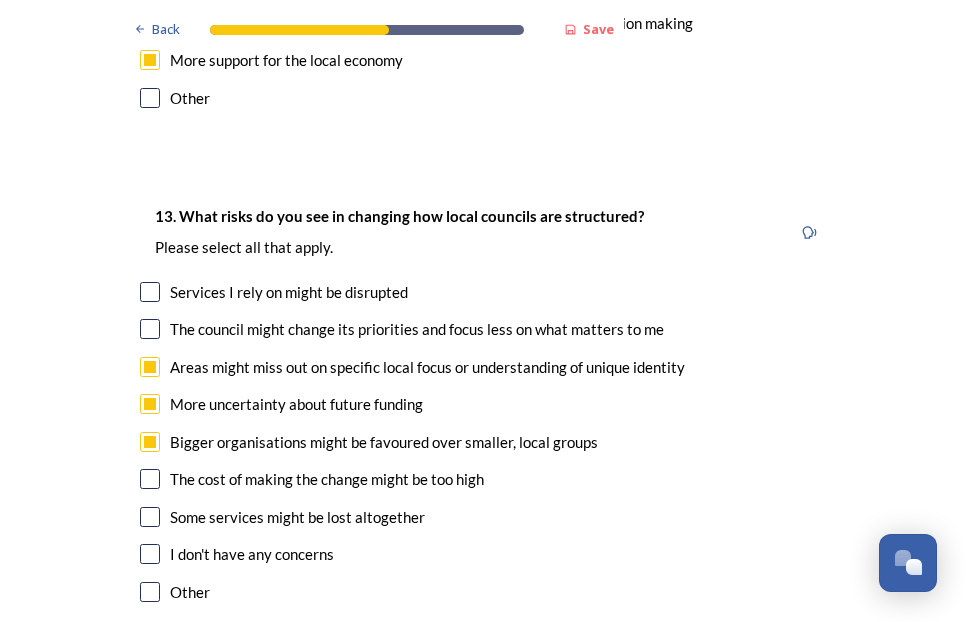 click at bounding box center [150, 479] 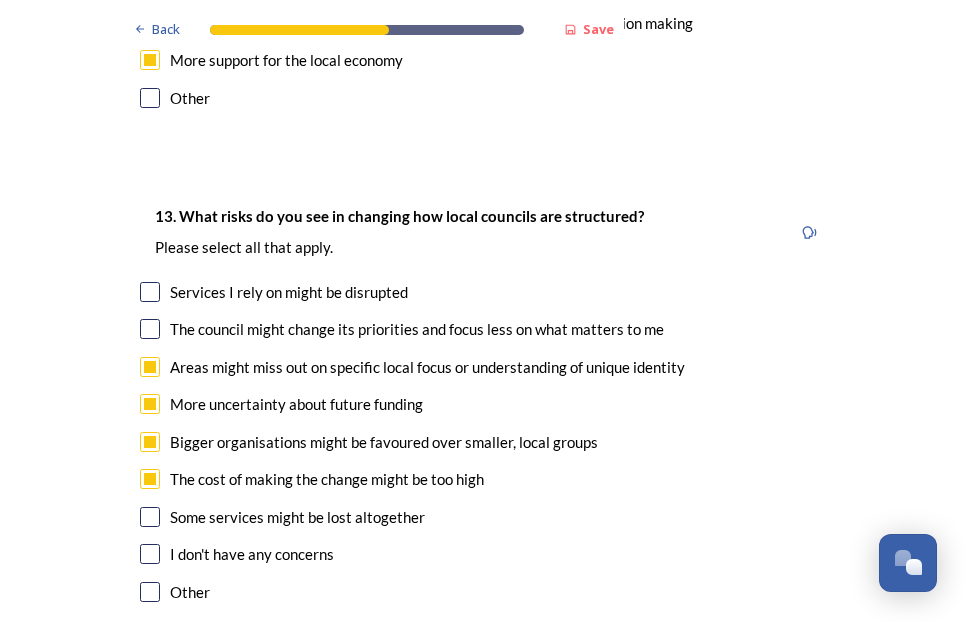 click at bounding box center [150, 517] 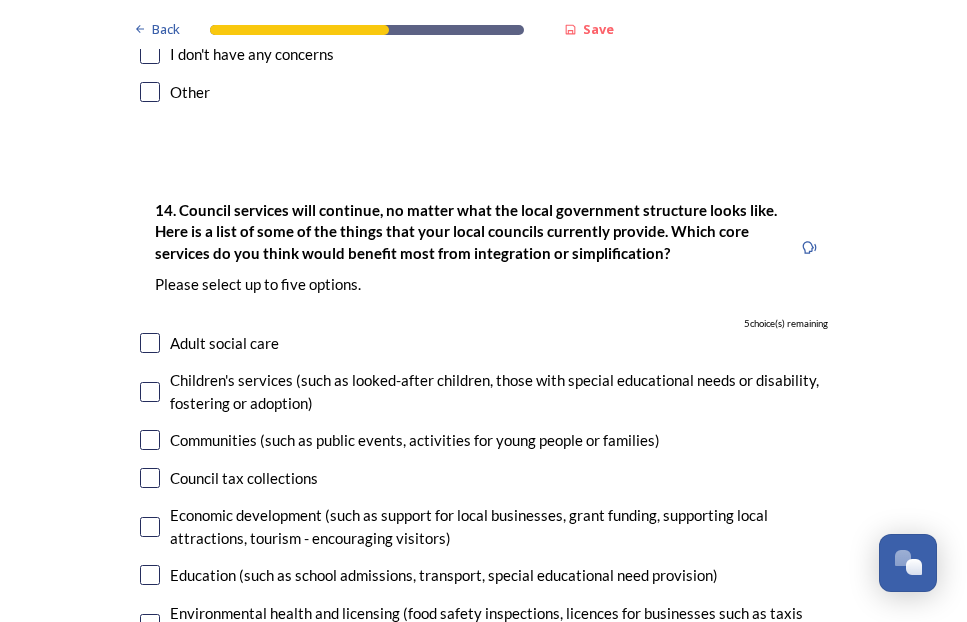 scroll, scrollTop: 4400, scrollLeft: 0, axis: vertical 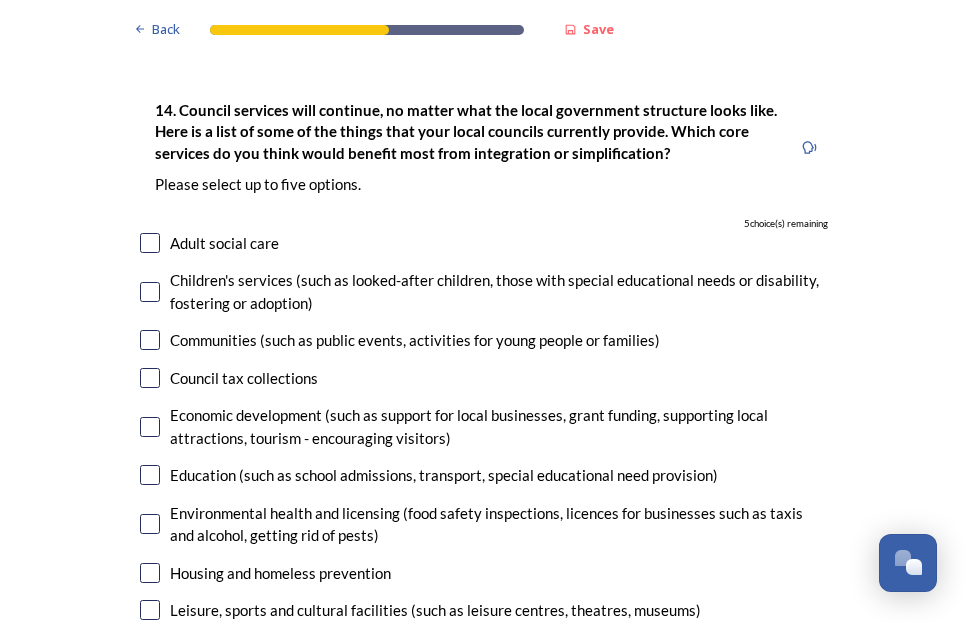 click at bounding box center (150, 427) 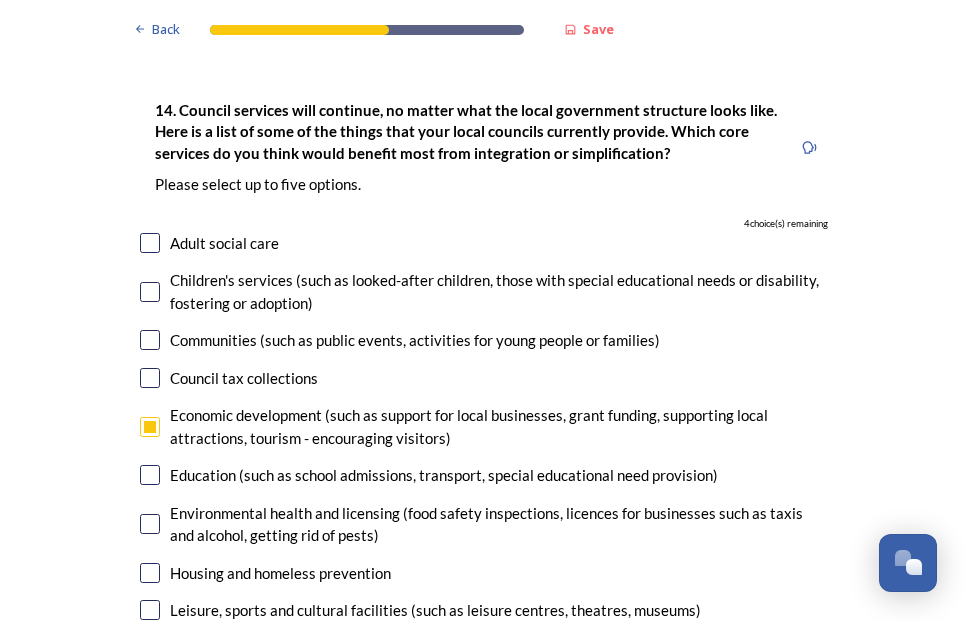 click at bounding box center (150, 573) 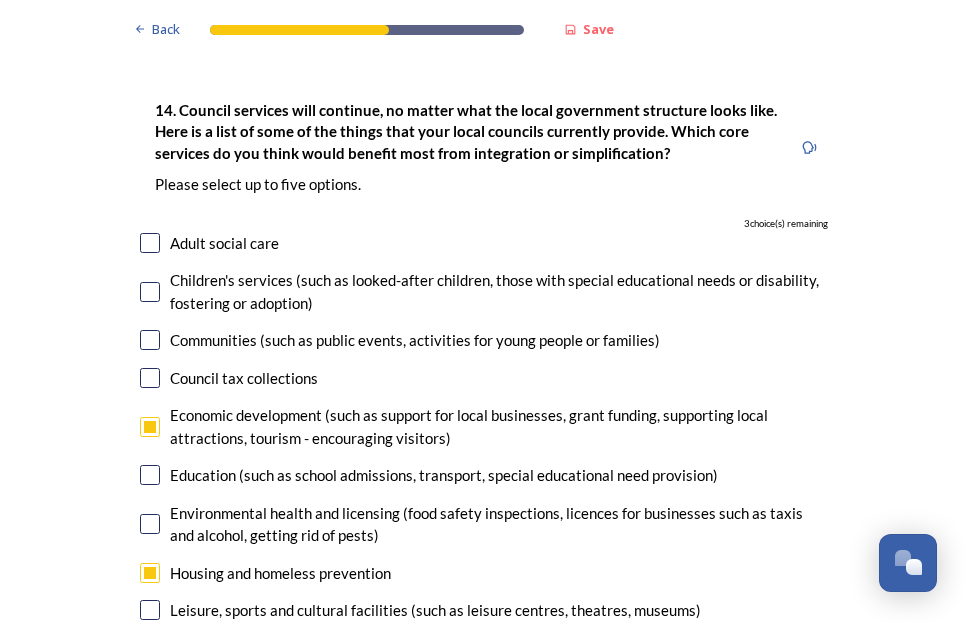 click at bounding box center (150, 610) 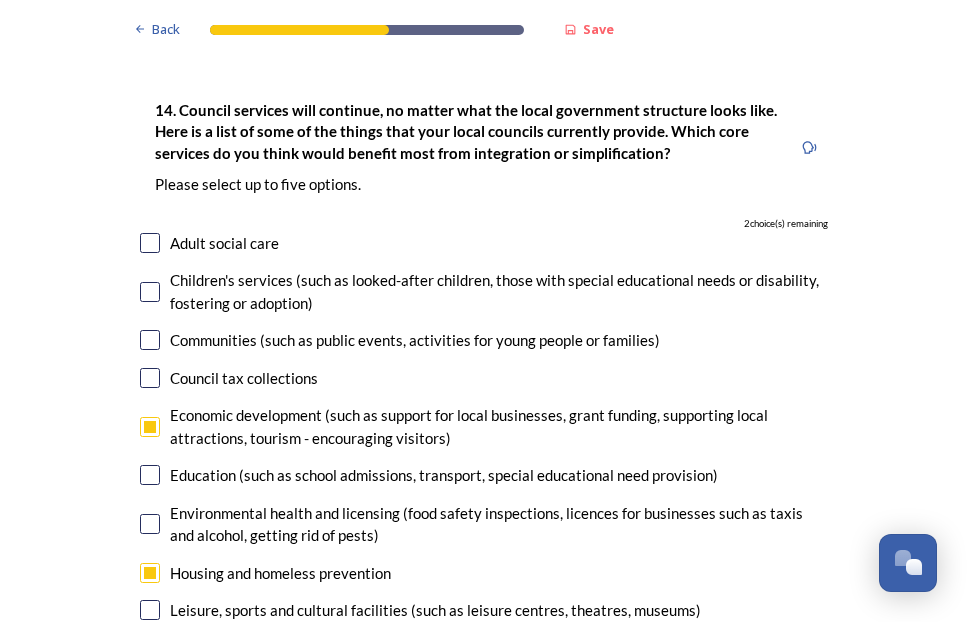 checkbox on "true" 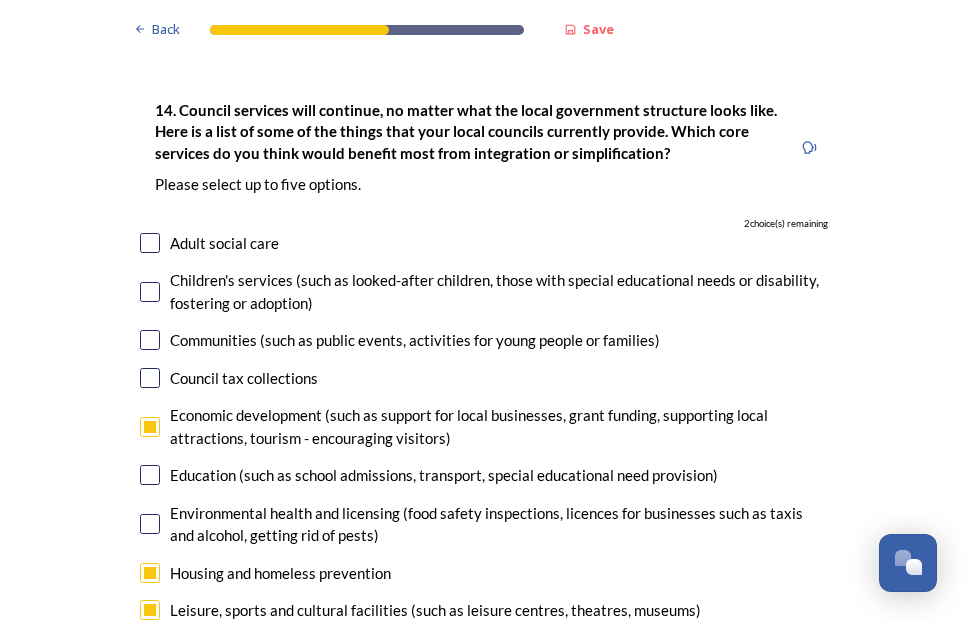 click at bounding box center (150, 243) 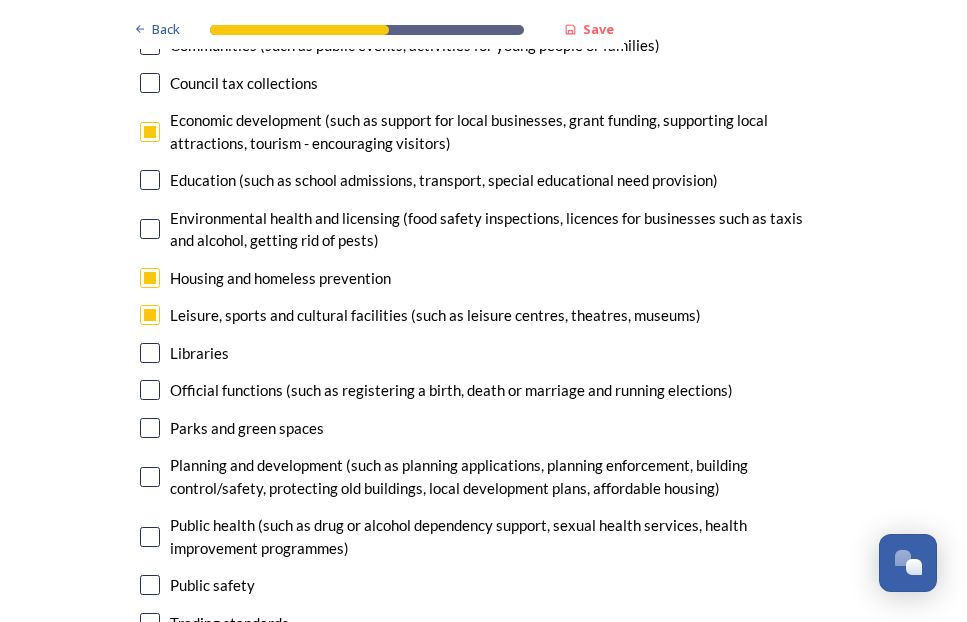scroll, scrollTop: 4700, scrollLeft: 0, axis: vertical 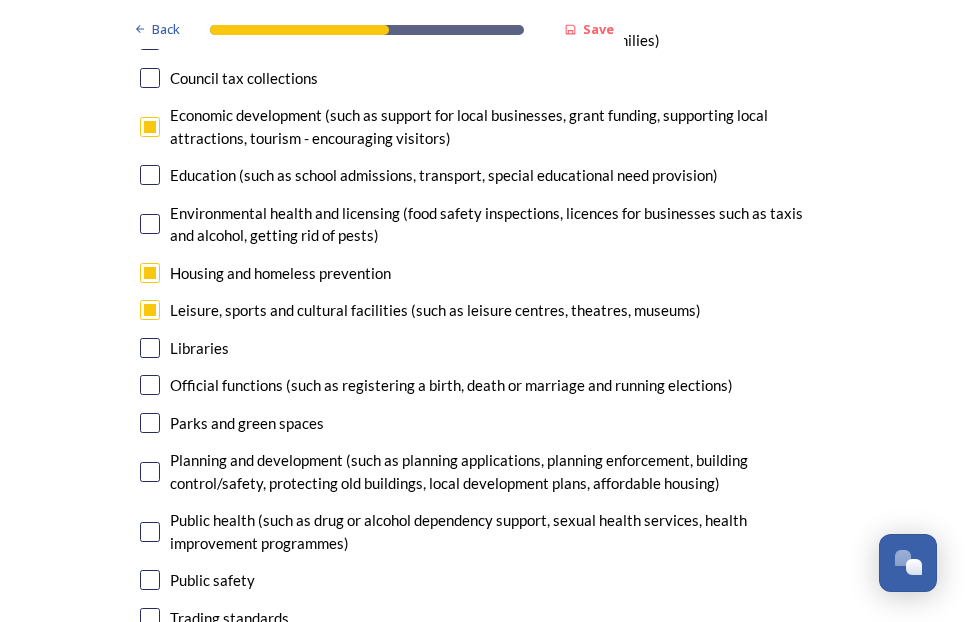 click at bounding box center [150, 348] 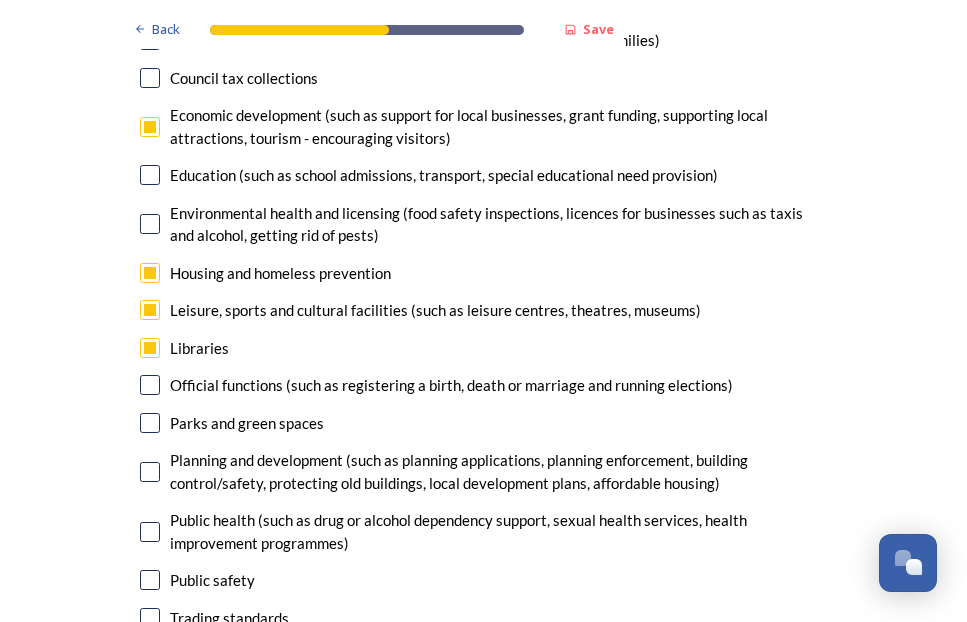 click at bounding box center (150, 423) 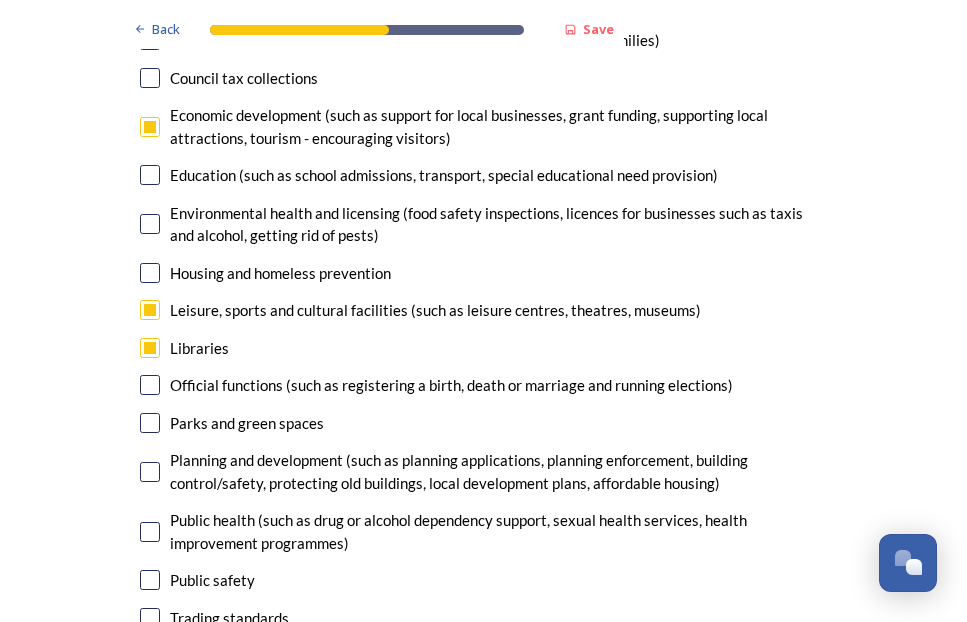 click at bounding box center (150, 472) 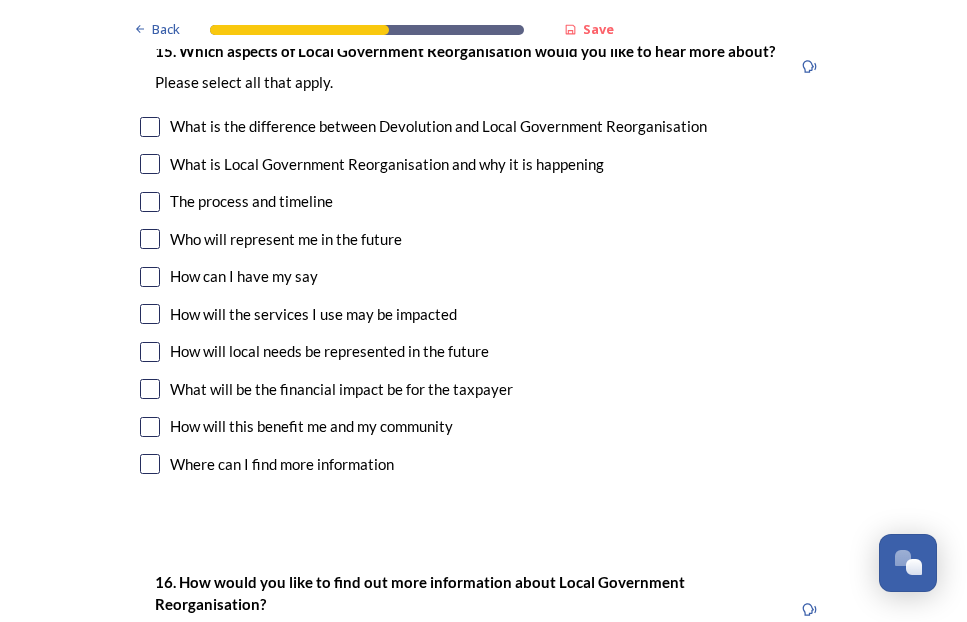 scroll, scrollTop: 5500, scrollLeft: 0, axis: vertical 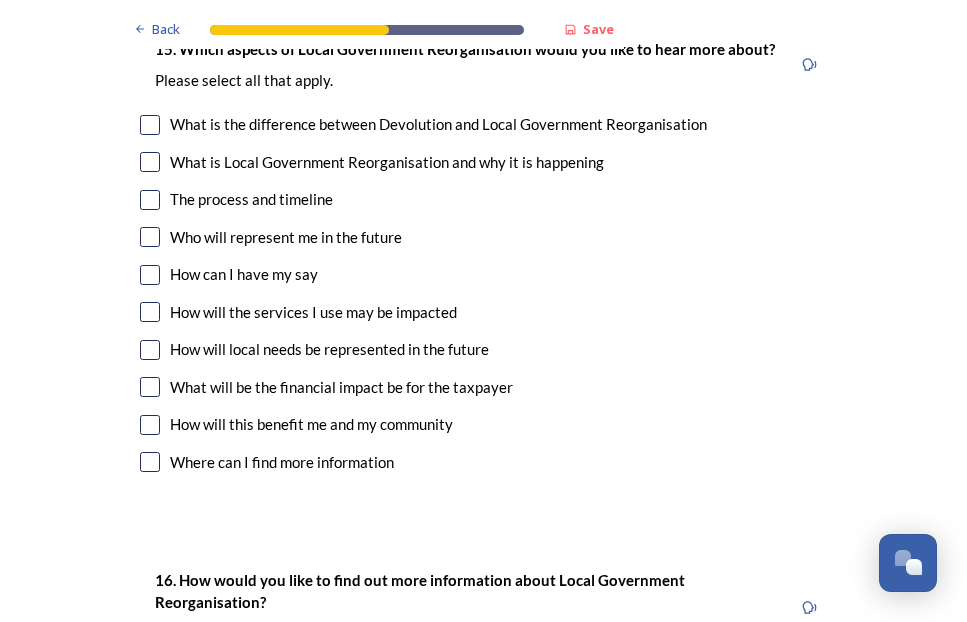 click at bounding box center (150, 350) 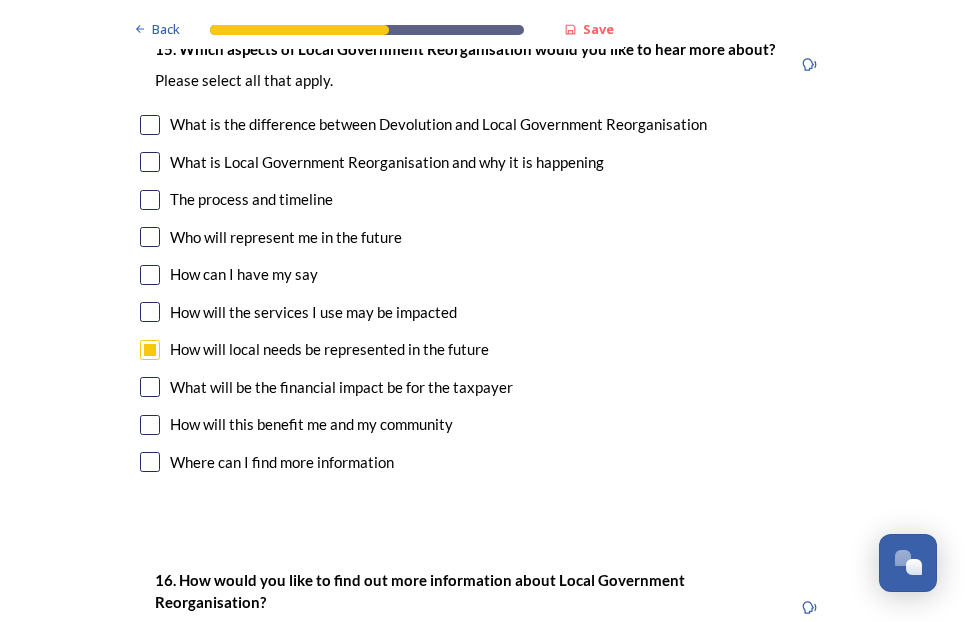 drag, startPoint x: 139, startPoint y: 378, endPoint x: 142, endPoint y: 399, distance: 21.213203 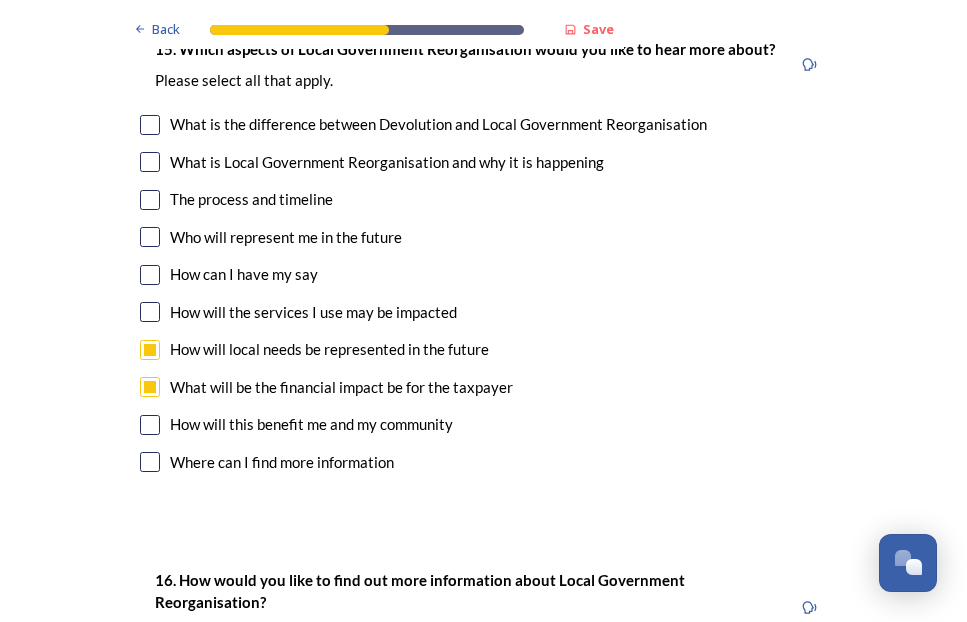 click at bounding box center (150, 425) 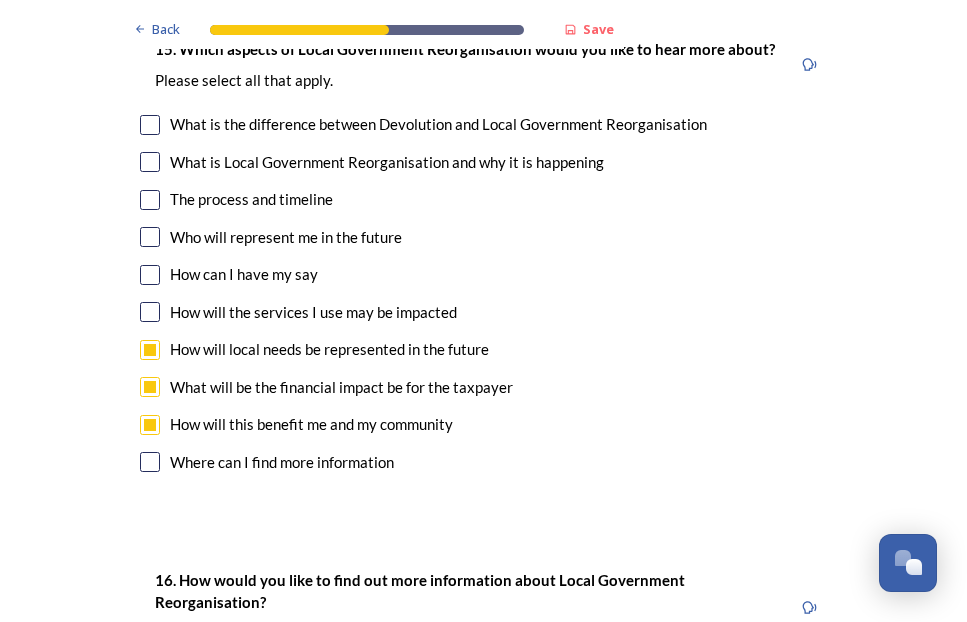 click at bounding box center (150, 237) 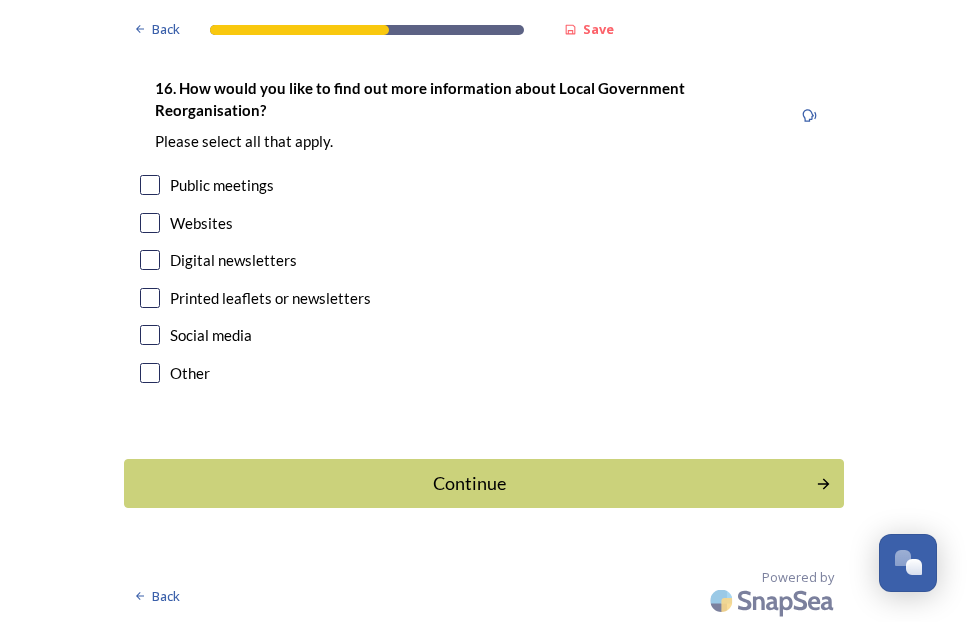 scroll, scrollTop: 5994, scrollLeft: 0, axis: vertical 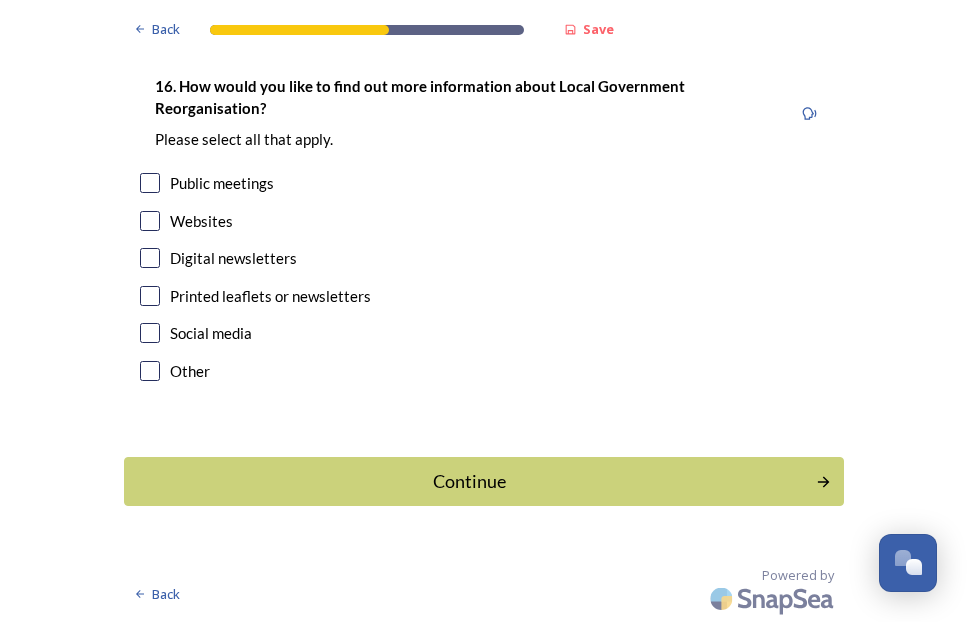 click at bounding box center (150, 221) 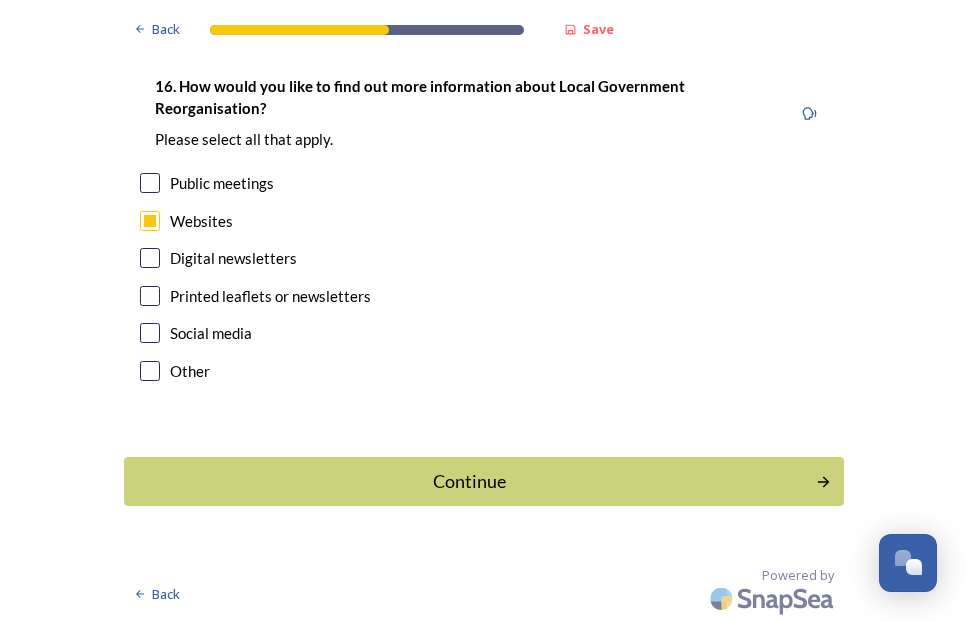 click on "Continue" at bounding box center [470, 481] 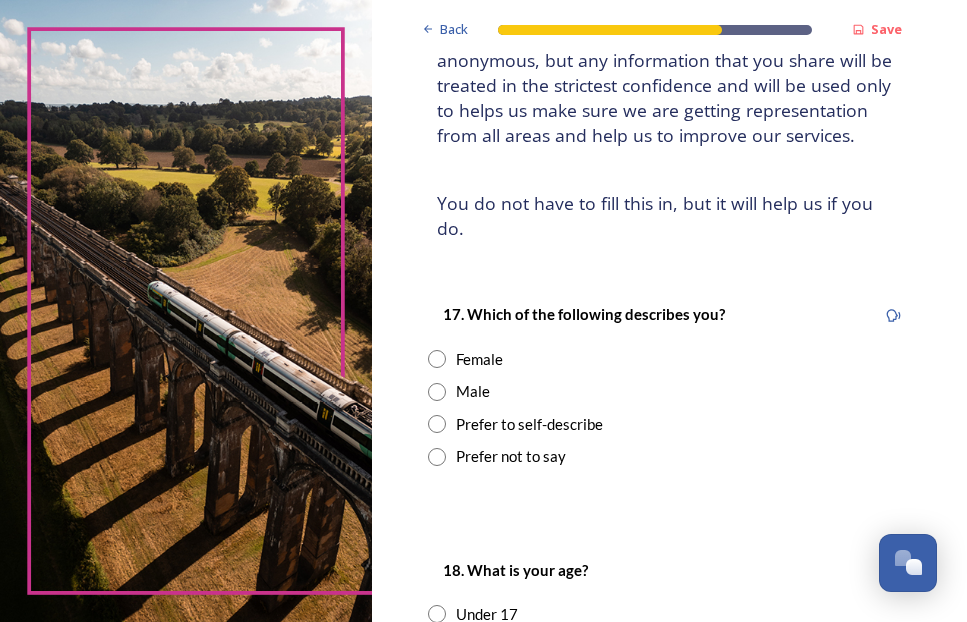 scroll, scrollTop: 200, scrollLeft: 0, axis: vertical 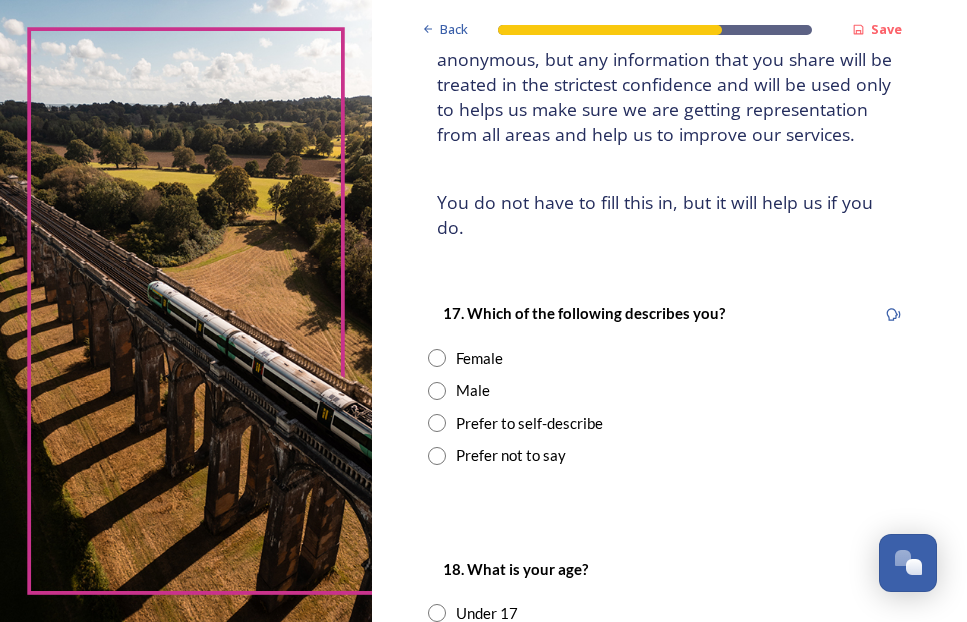 click at bounding box center (437, 358) 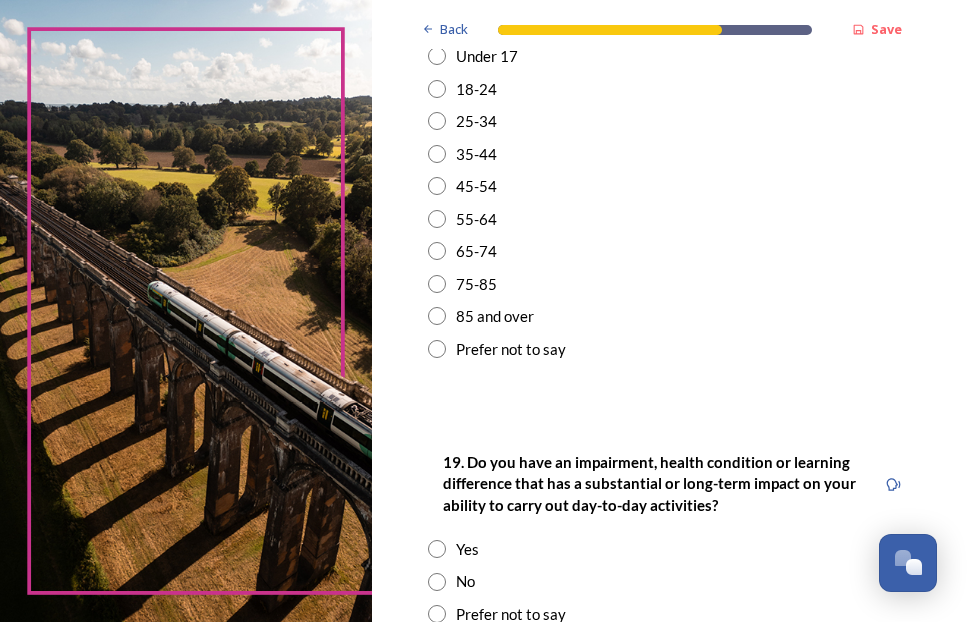 scroll, scrollTop: 800, scrollLeft: 0, axis: vertical 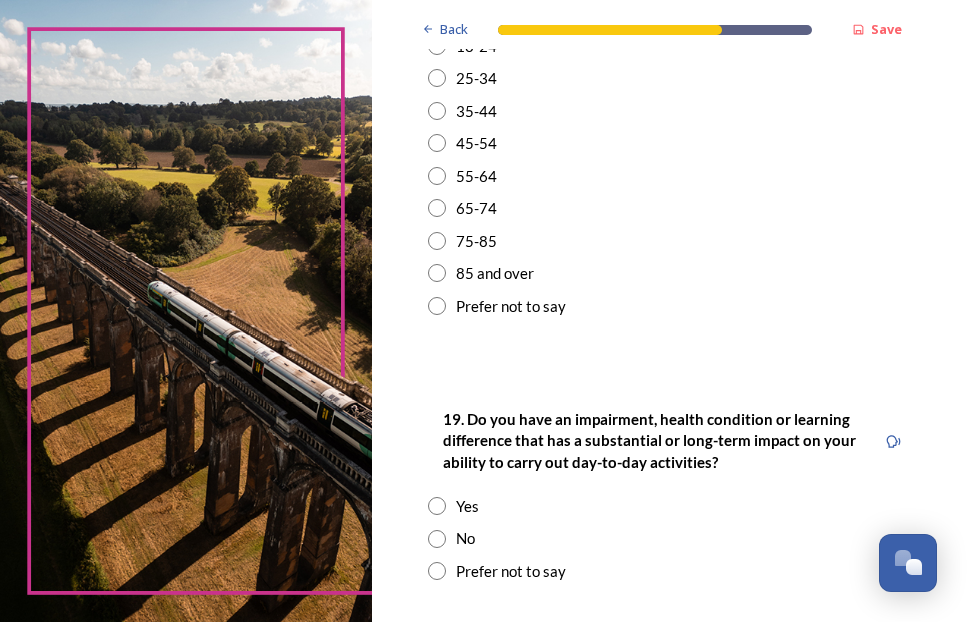 click at bounding box center (437, 208) 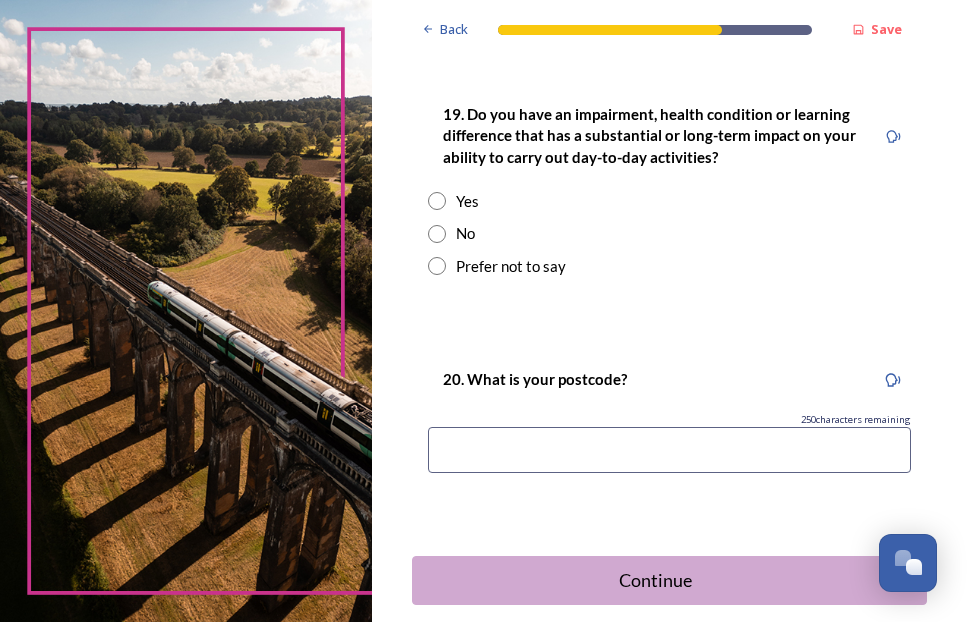 scroll, scrollTop: 1200, scrollLeft: 0, axis: vertical 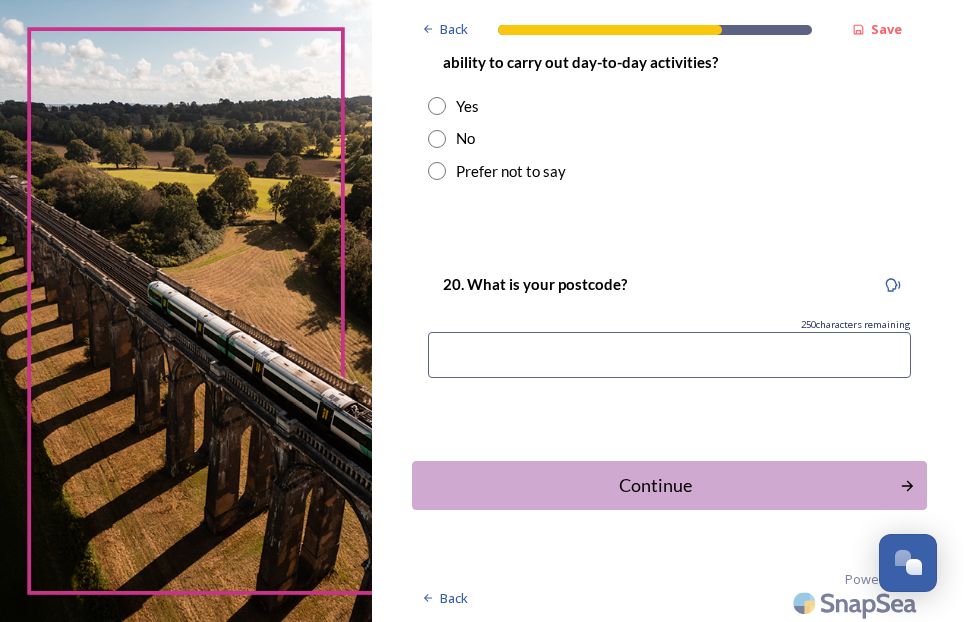 click at bounding box center (437, 139) 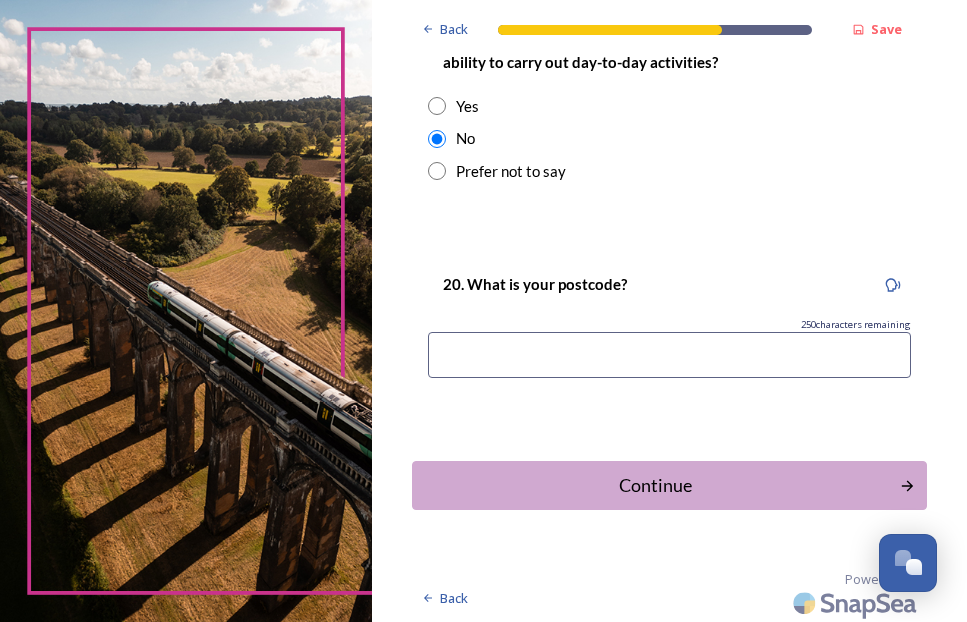 click at bounding box center [669, 355] 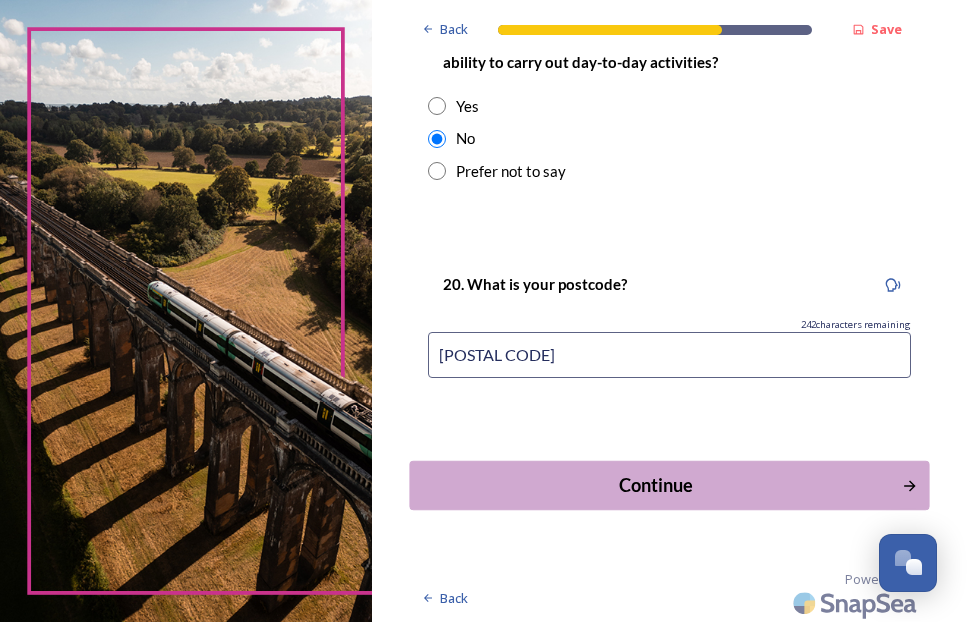 type on "[POSTAL CODE]" 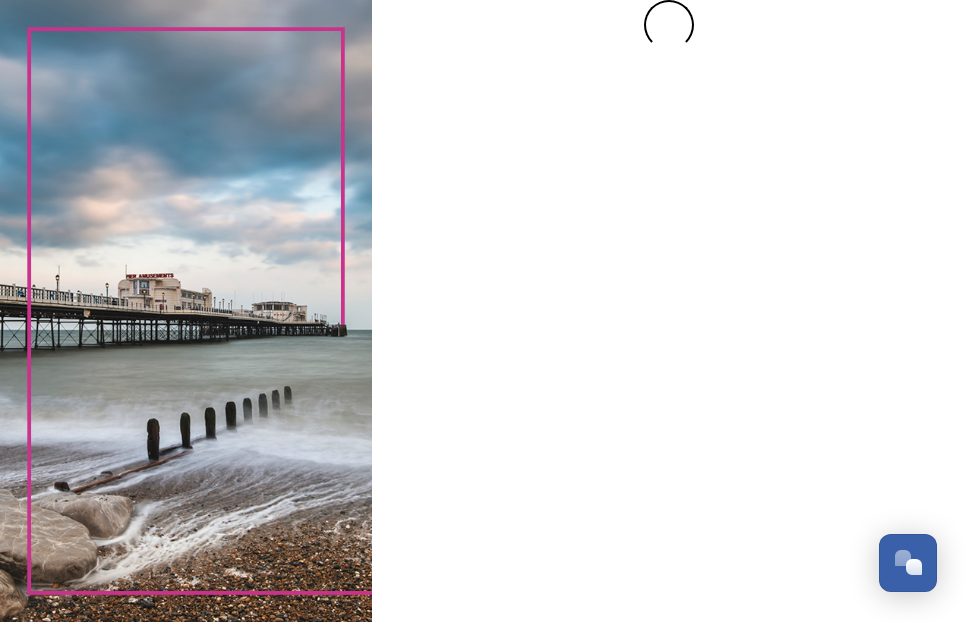scroll, scrollTop: 0, scrollLeft: 0, axis: both 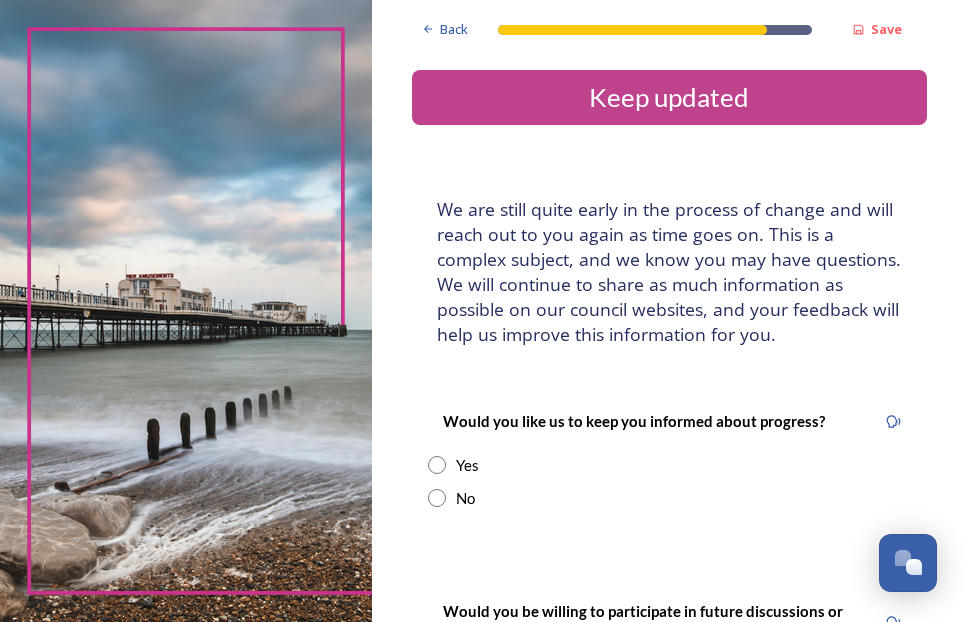 click at bounding box center (437, 465) 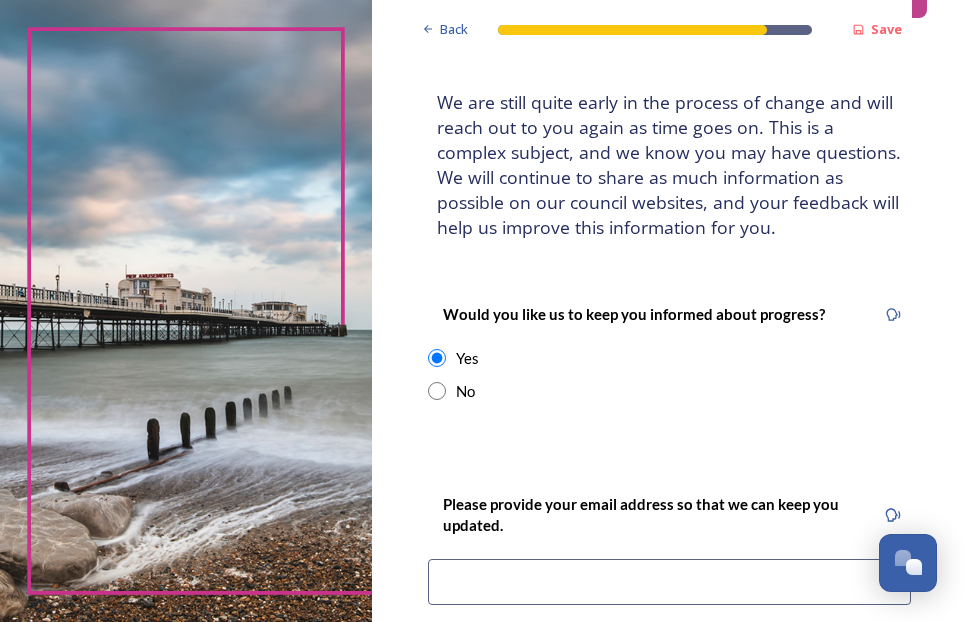 scroll, scrollTop: 300, scrollLeft: 0, axis: vertical 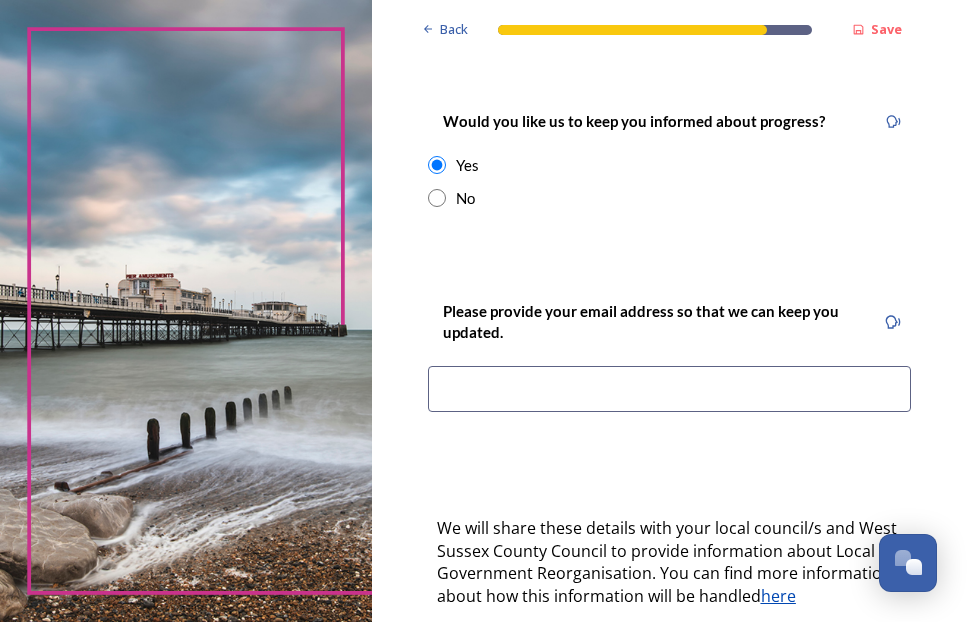click at bounding box center [669, 389] 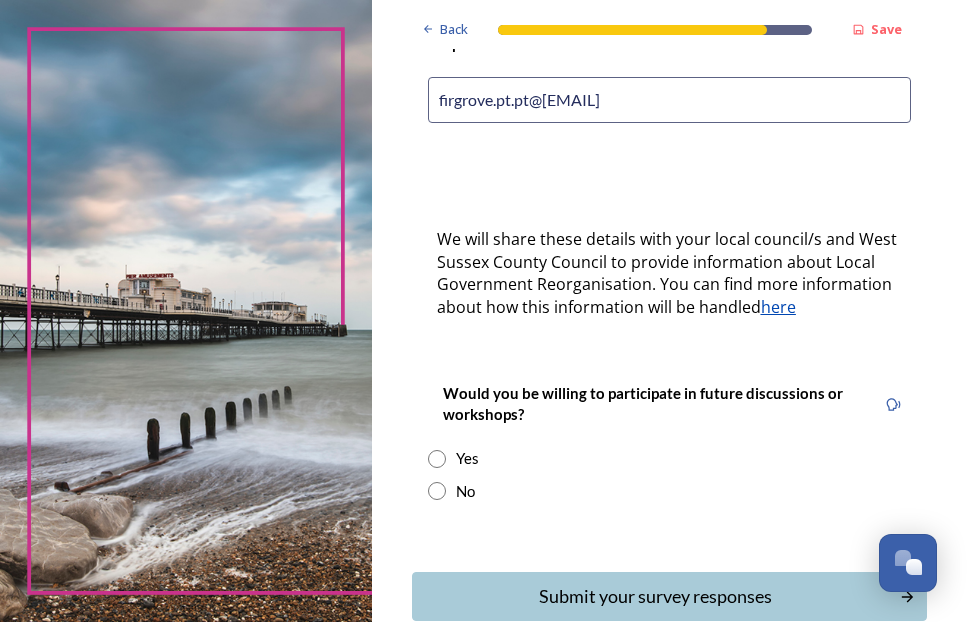 scroll, scrollTop: 600, scrollLeft: 0, axis: vertical 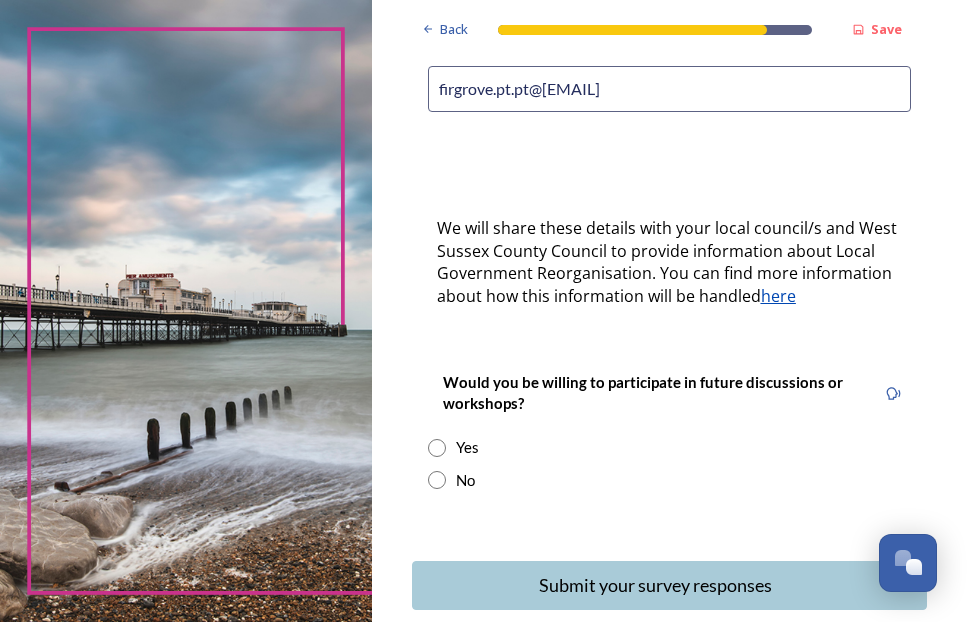 click at bounding box center (437, 448) 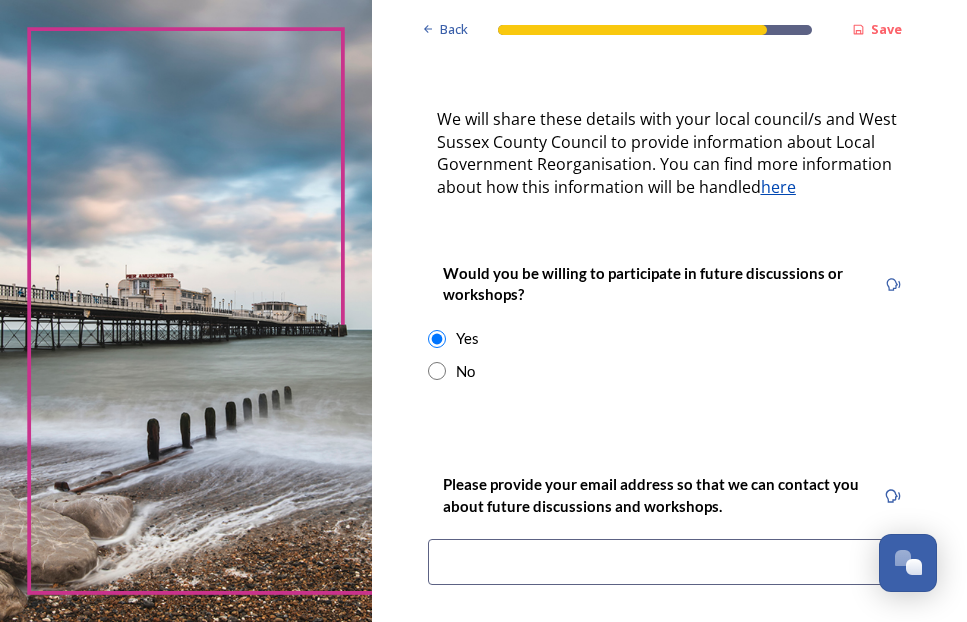 scroll, scrollTop: 900, scrollLeft: 0, axis: vertical 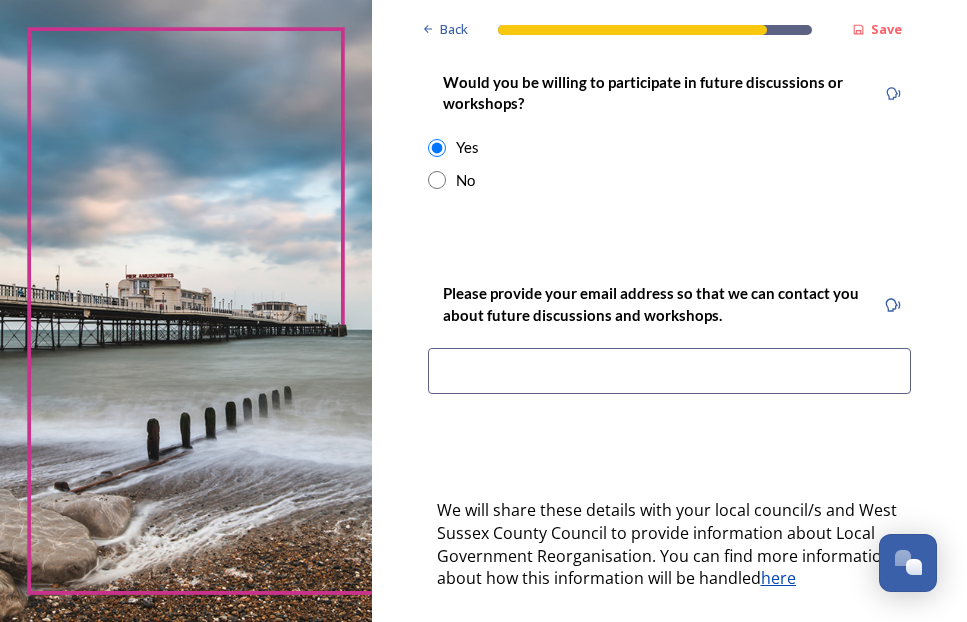 click at bounding box center [437, 148] 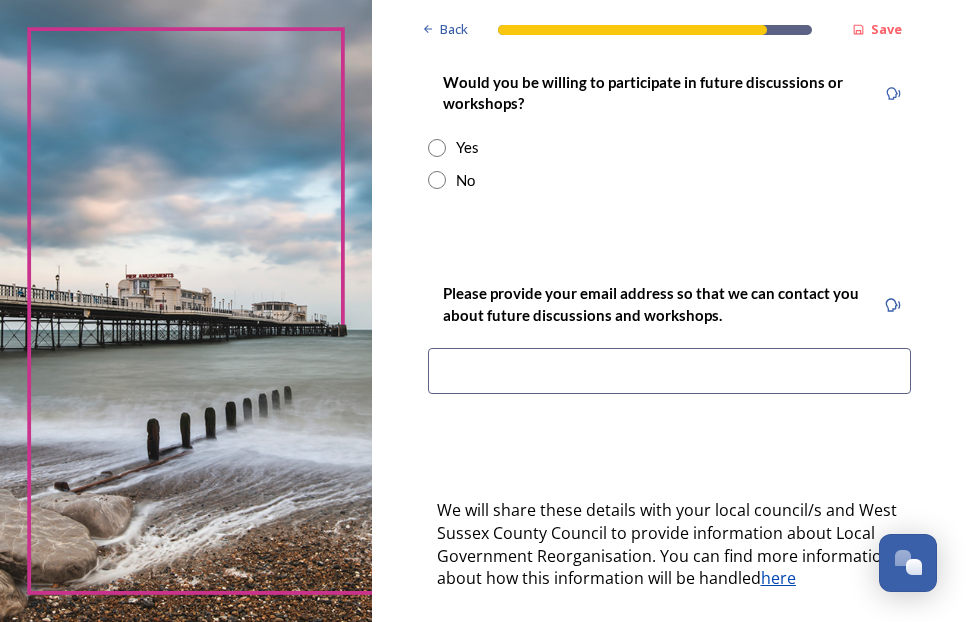 scroll, scrollTop: 752, scrollLeft: 0, axis: vertical 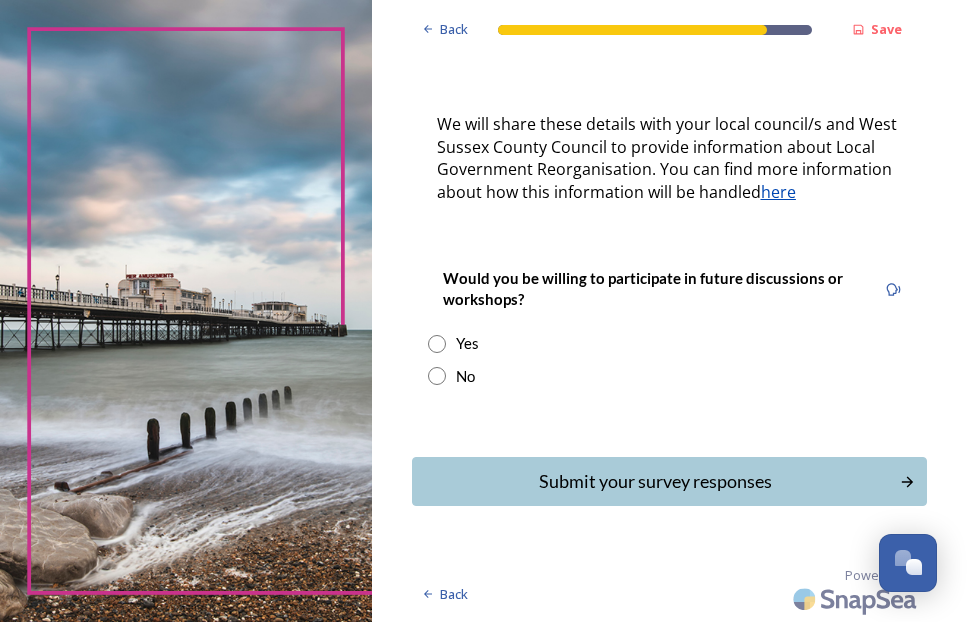 click at bounding box center (437, 376) 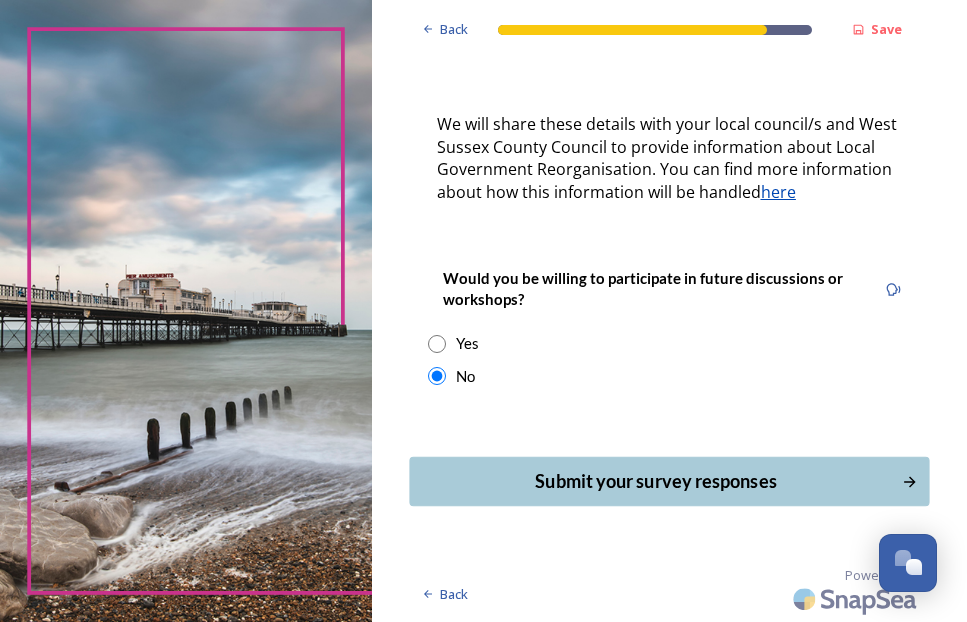 click on "Submit your survey responses" at bounding box center [669, 481] 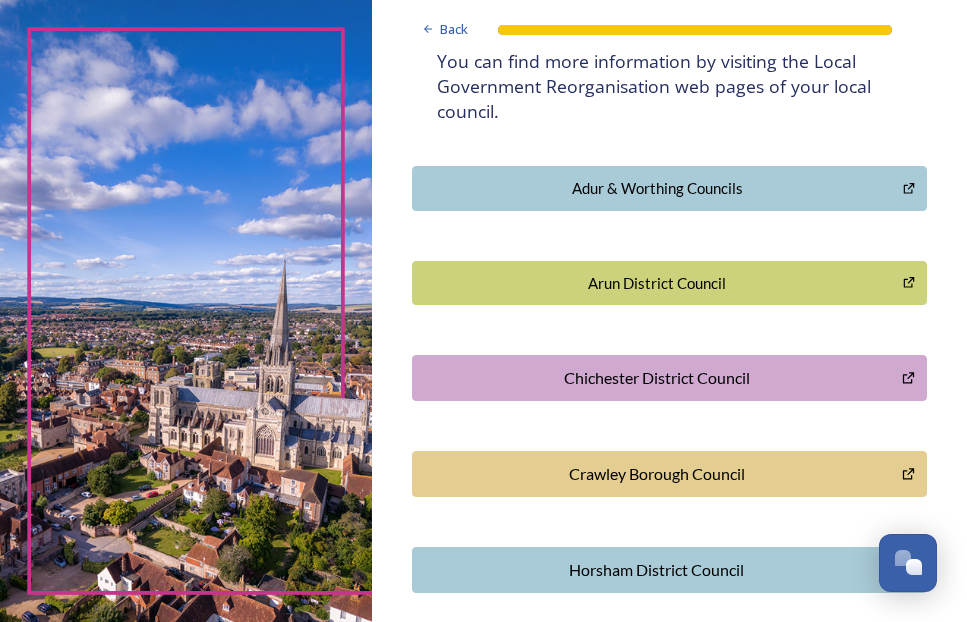 scroll, scrollTop: 300, scrollLeft: 0, axis: vertical 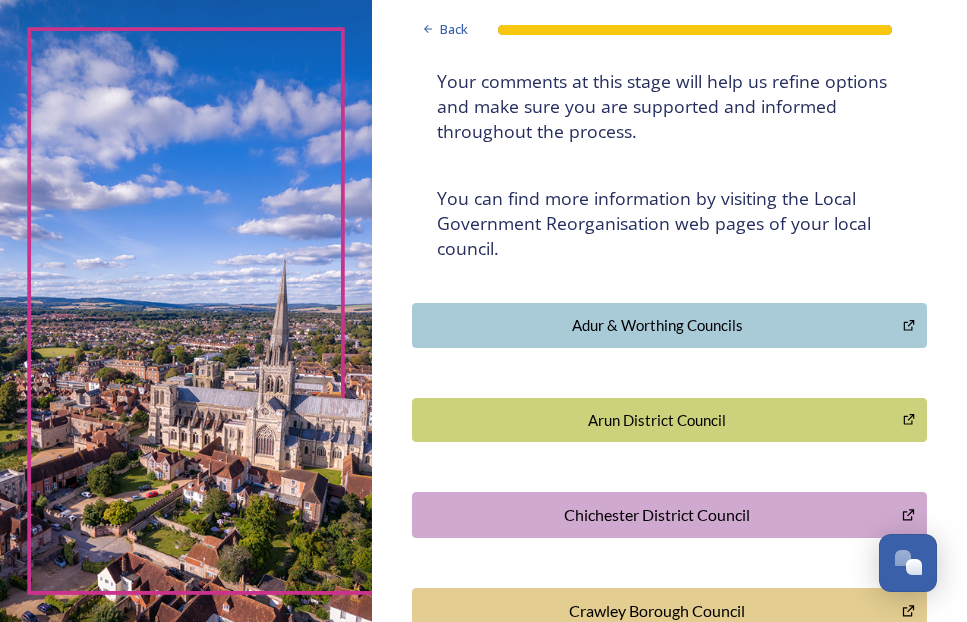 click on "Arun District Council" at bounding box center (657, 420) 